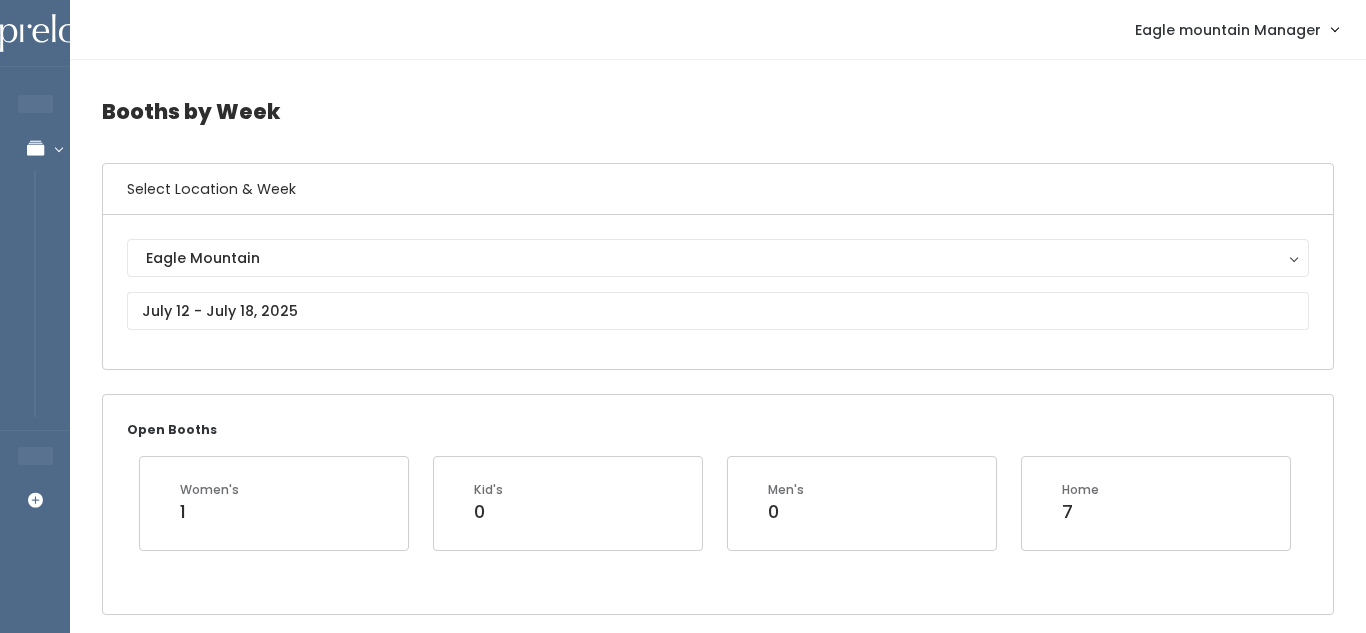 scroll, scrollTop: 0, scrollLeft: 0, axis: both 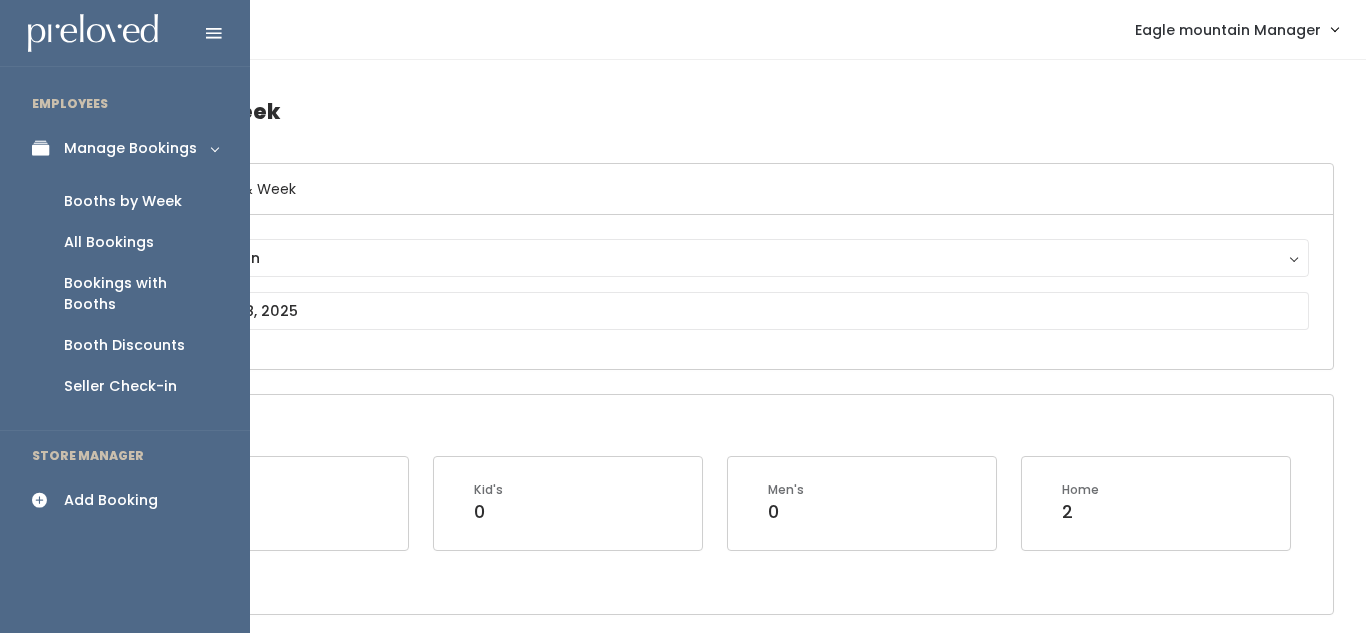click on "Add Booking" at bounding box center (111, 500) 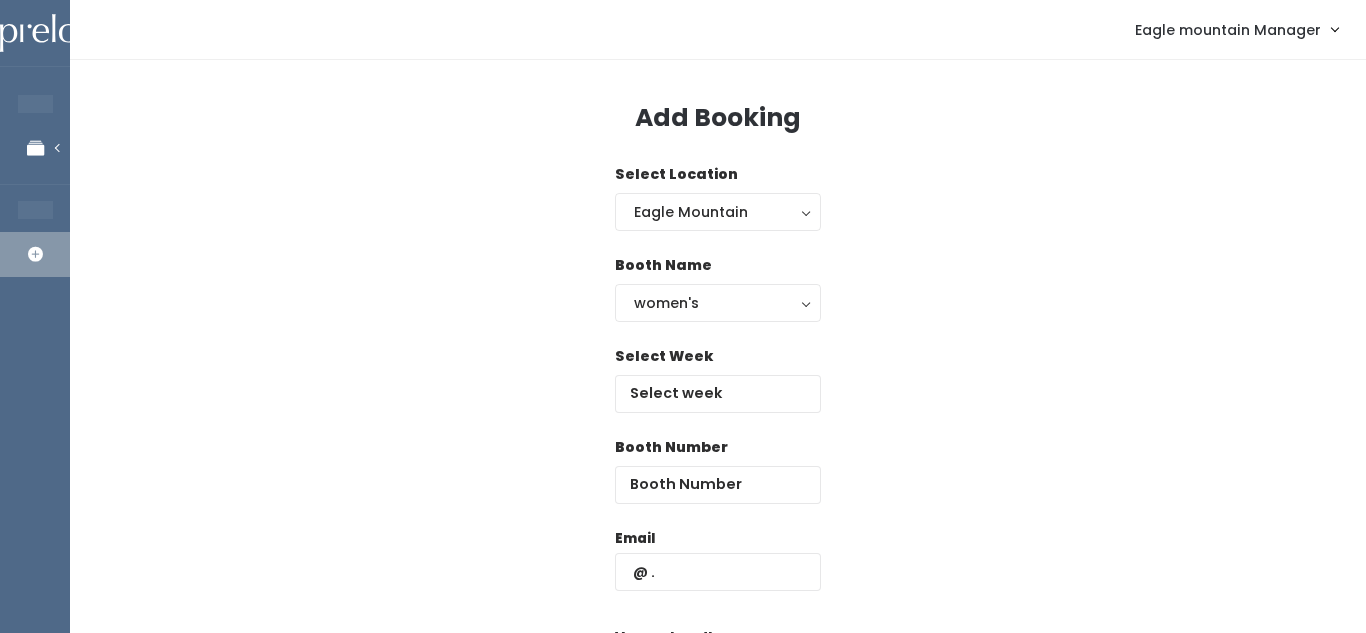 scroll, scrollTop: 0, scrollLeft: 0, axis: both 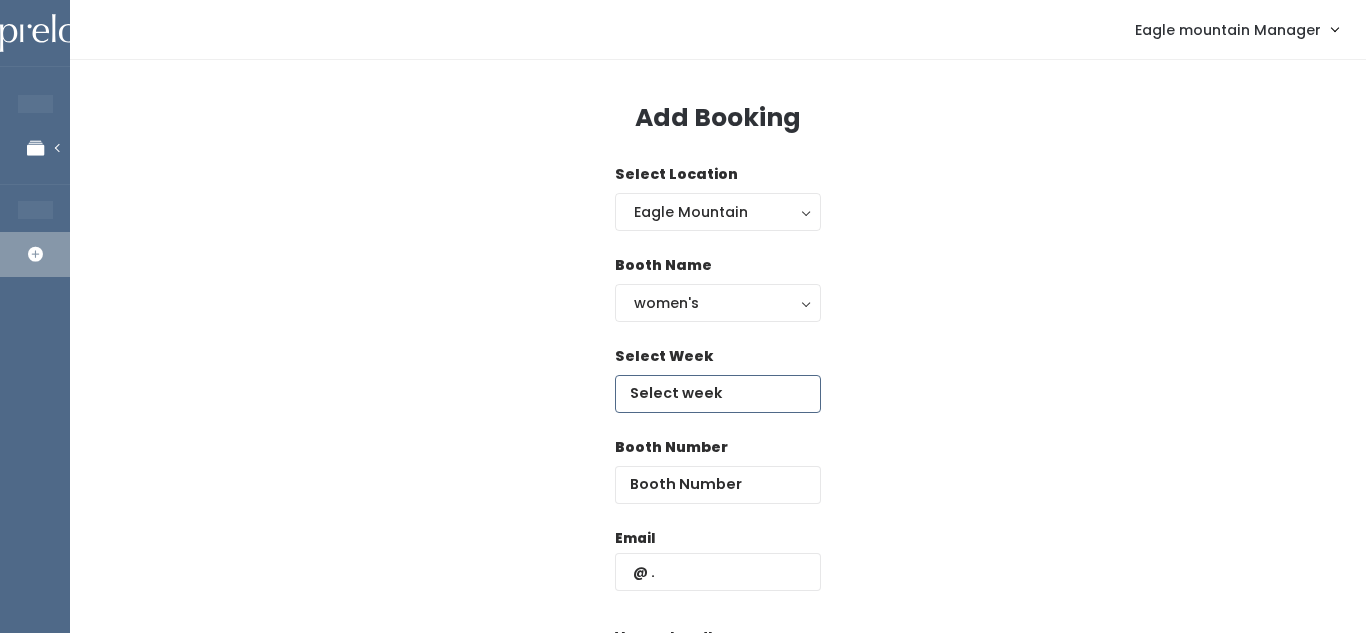 click at bounding box center (718, 394) 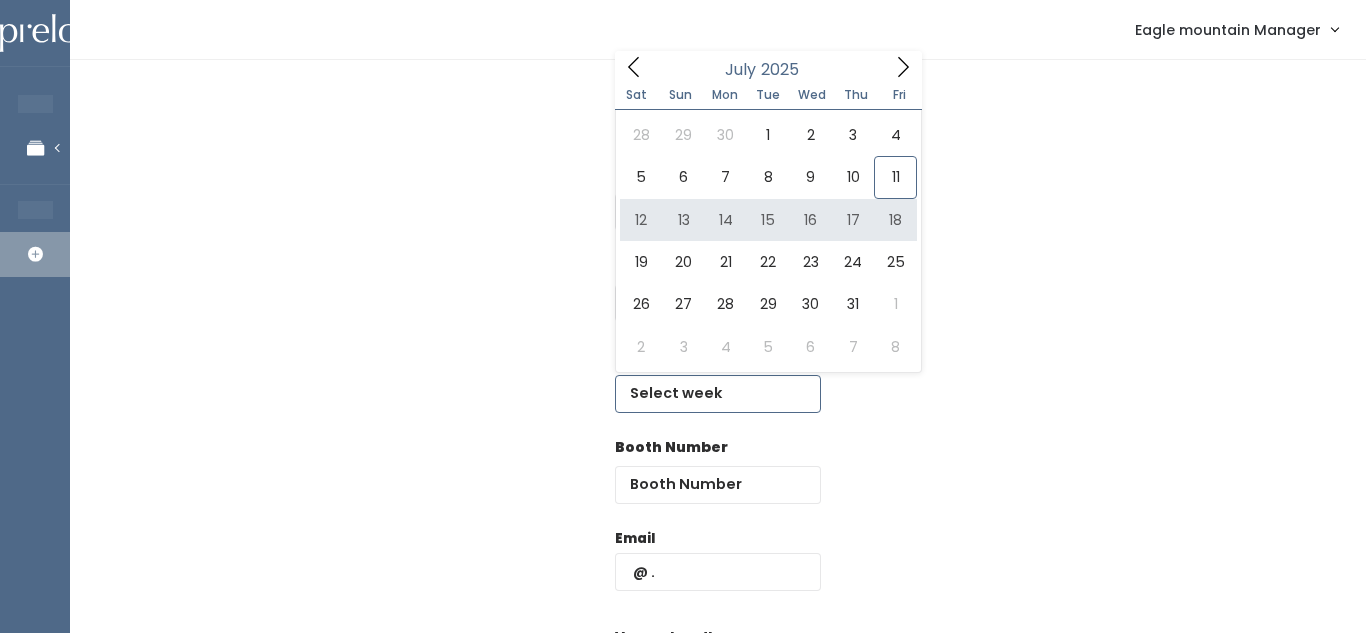 type on "[MONTH] [NUMBER] to [MONTH] [NUMBER]" 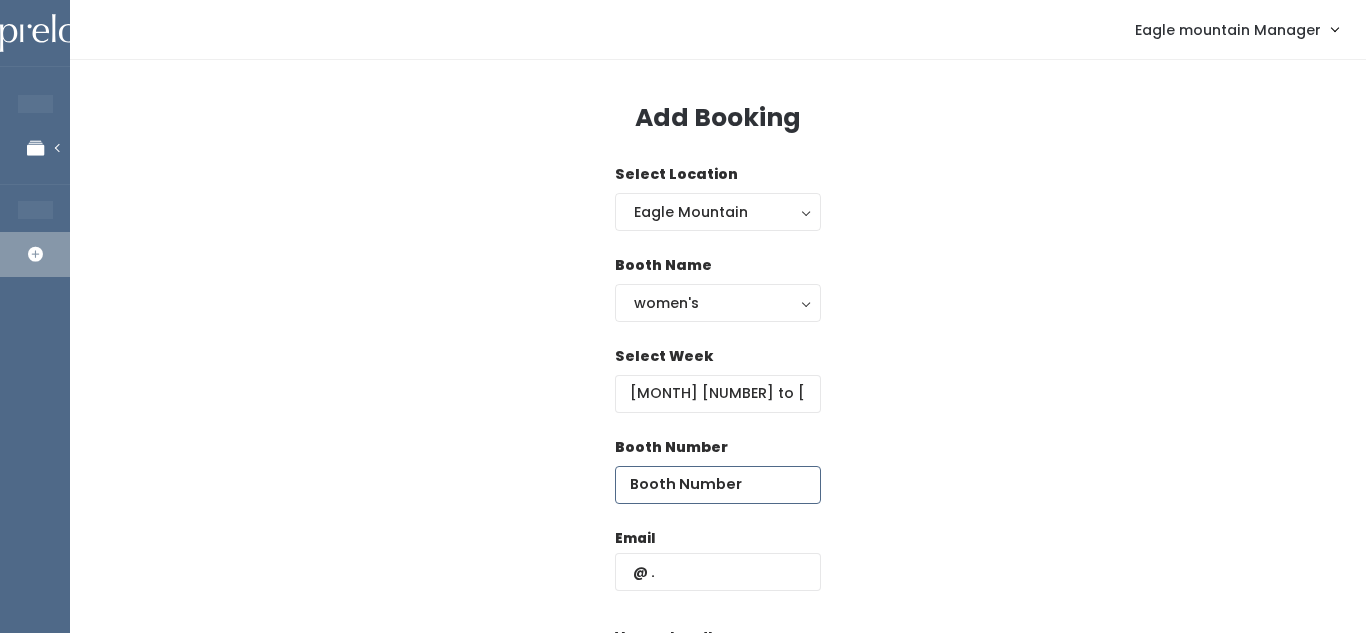 click at bounding box center (718, 485) 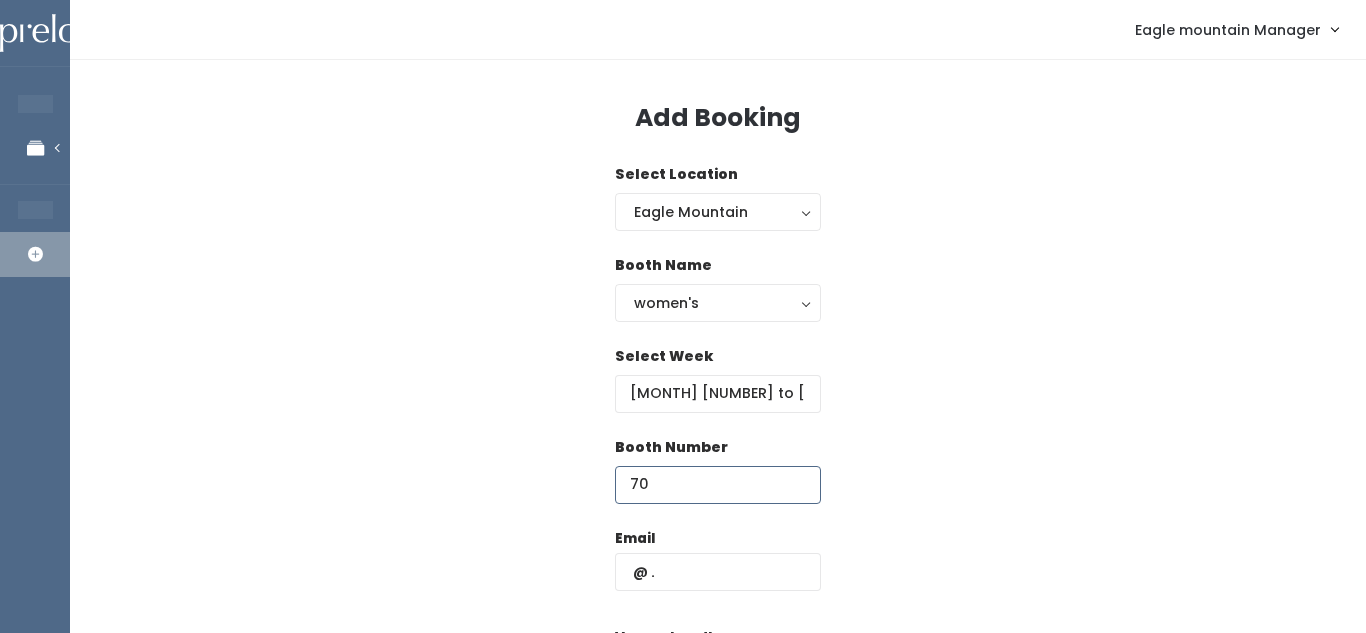 type on "70" 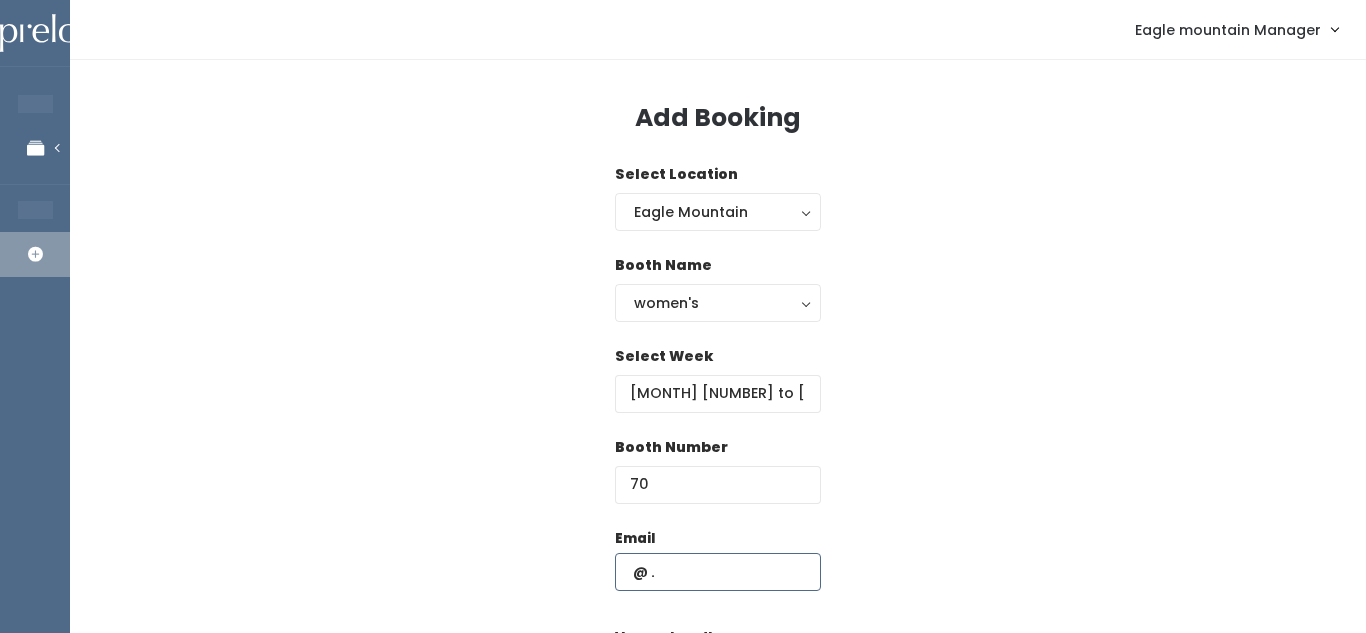 click at bounding box center [718, 572] 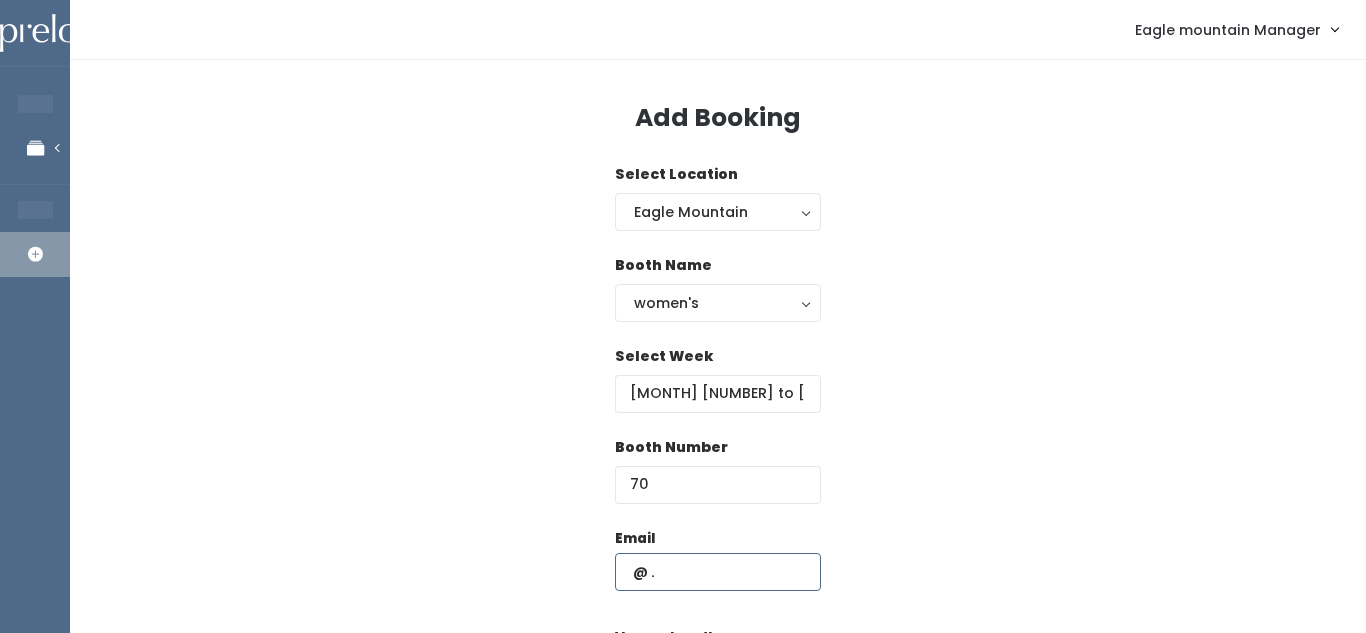 type on "[EMAIL]" 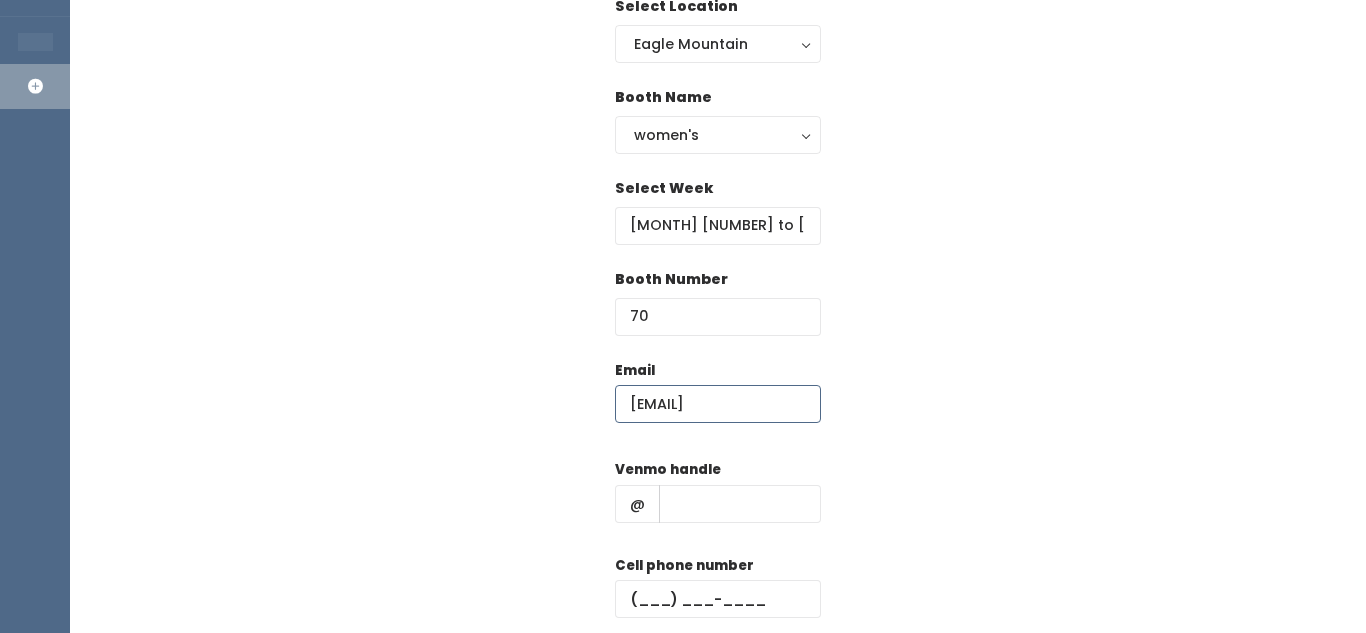 scroll, scrollTop: 172, scrollLeft: 0, axis: vertical 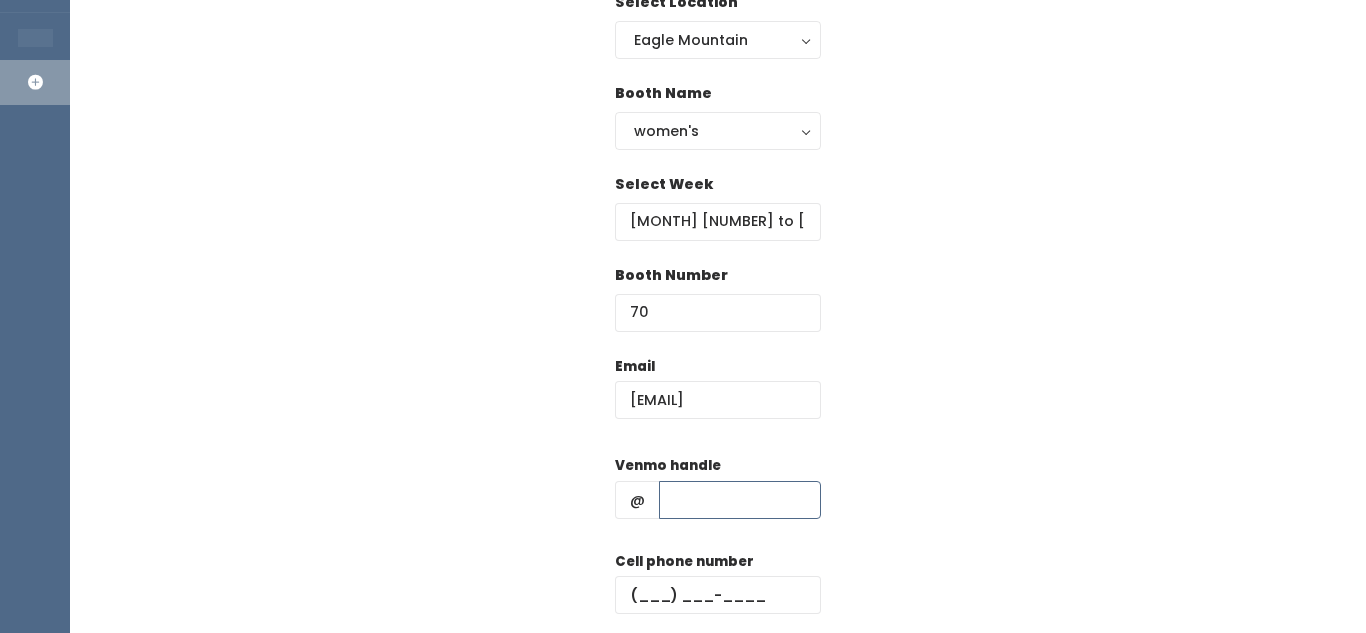 click at bounding box center (740, 500) 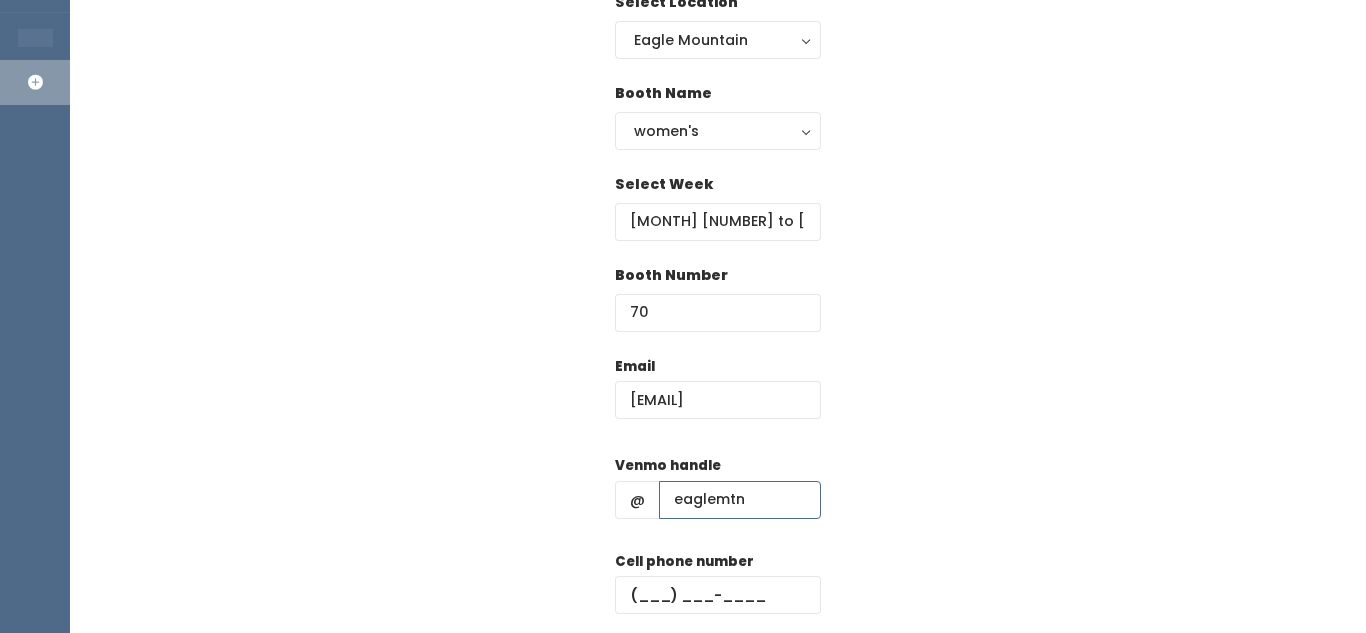 type on "eaglemtn" 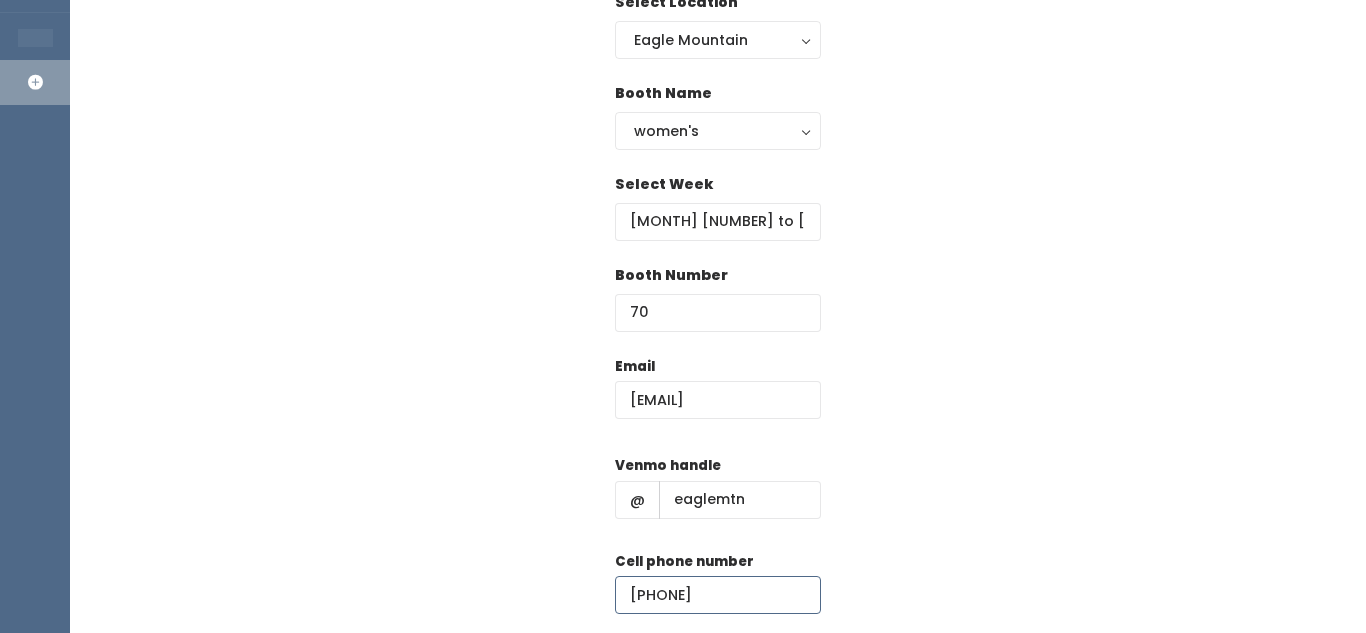 type on "(888) 888-8888" 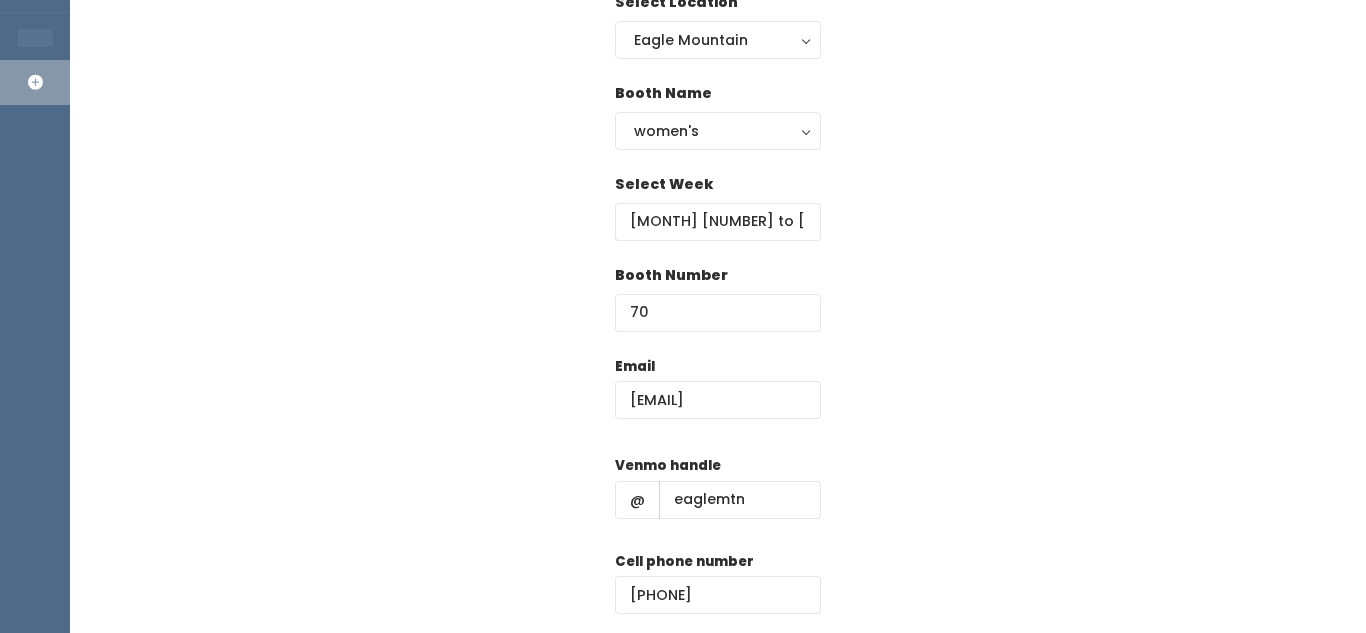 click on "Email
eaglemountain@preloved.love
Venmo handle
@
eaglemtn
Cell phone number
(888) 888-8888
Create" at bounding box center (718, 532) 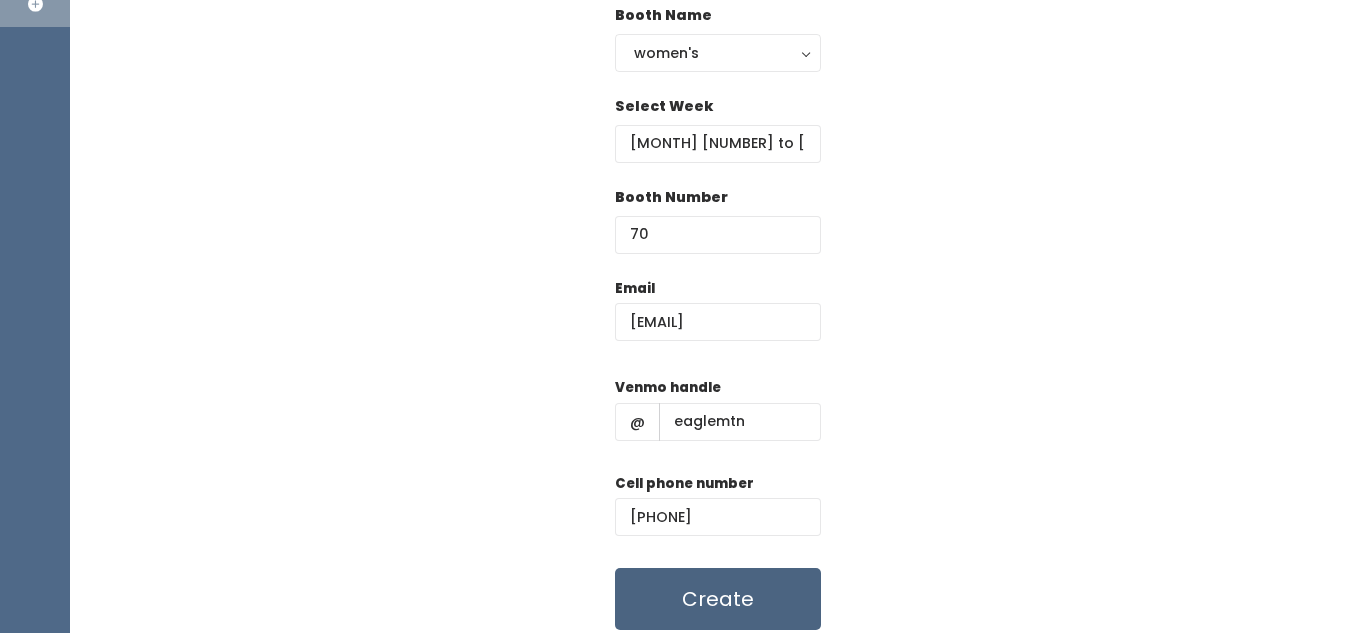 scroll, scrollTop: 266, scrollLeft: 0, axis: vertical 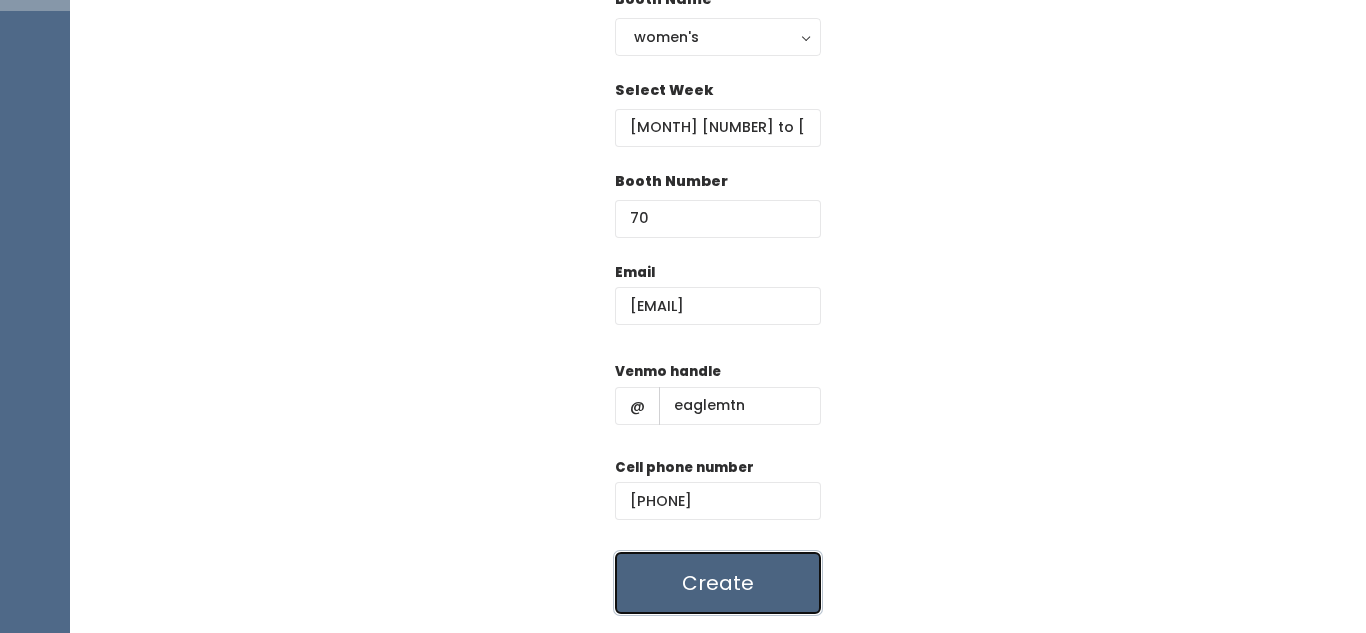 click on "Create" at bounding box center [718, 583] 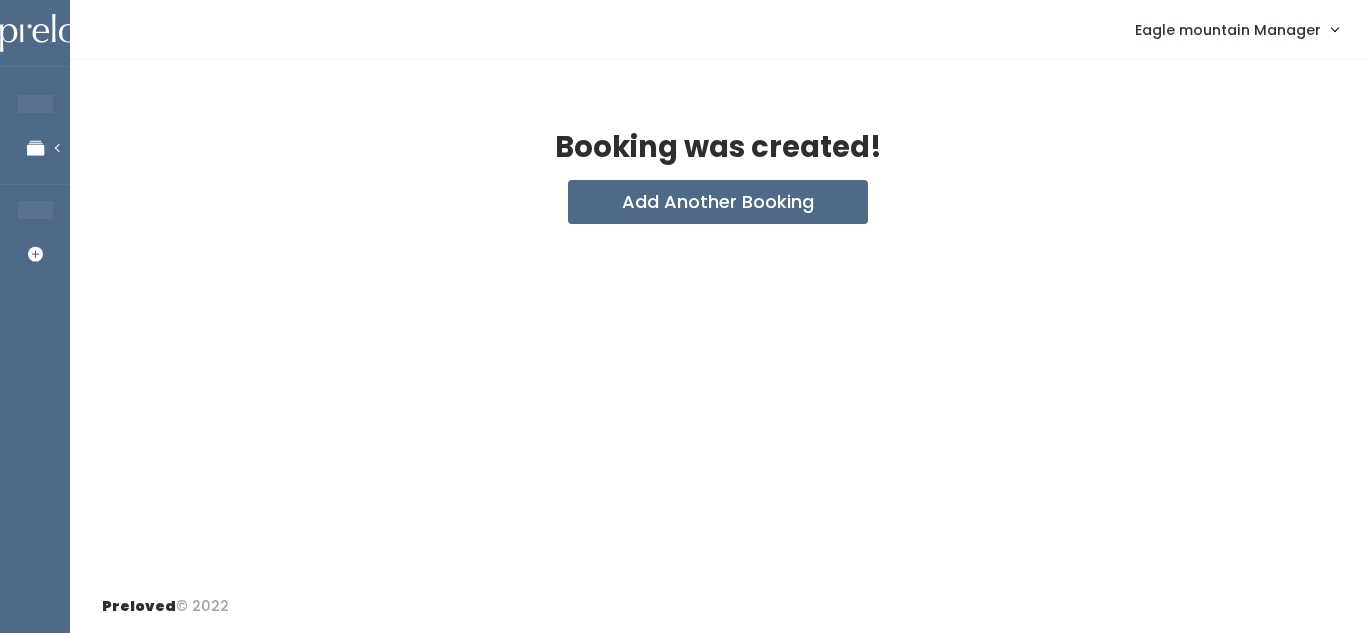 scroll, scrollTop: 0, scrollLeft: 0, axis: both 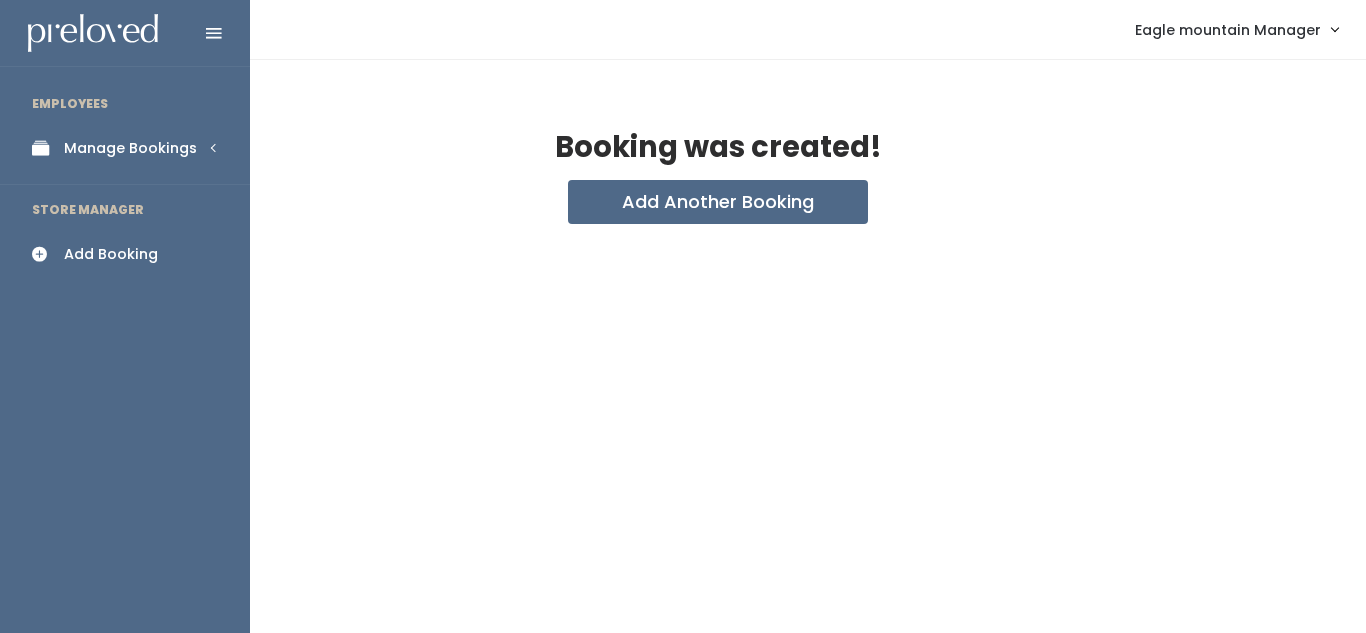 click on "Manage Bookings" at bounding box center (130, 148) 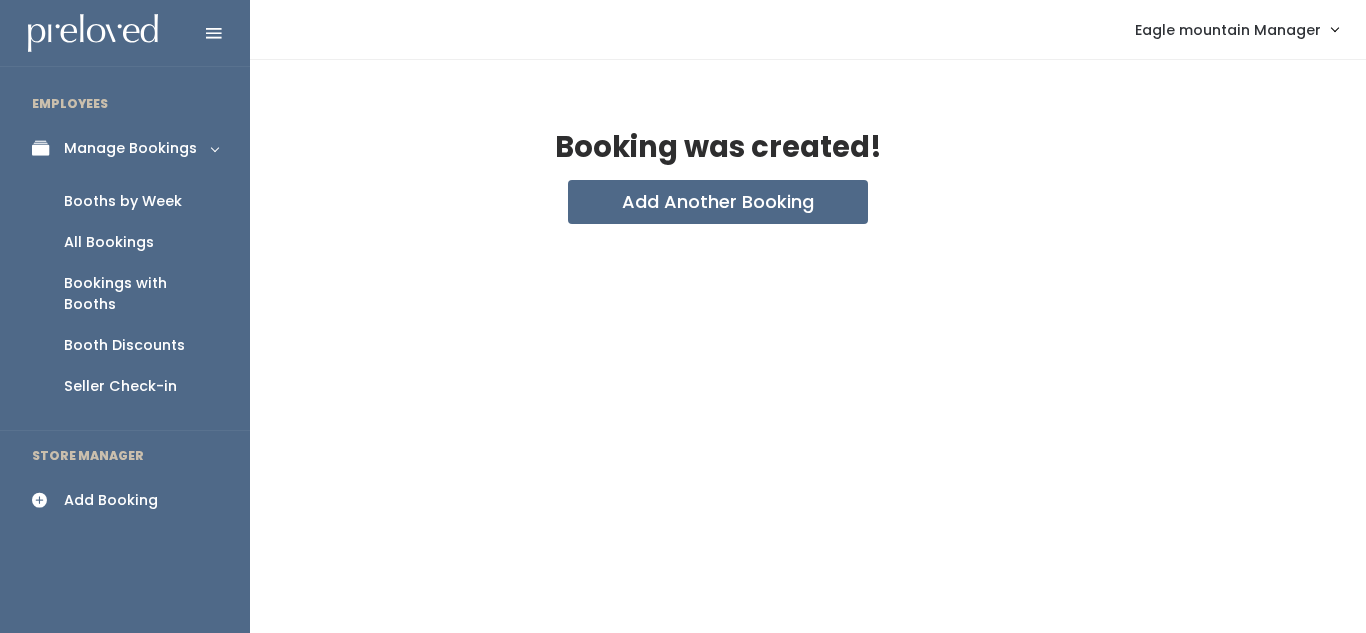 click on "Booths by Week" at bounding box center [123, 201] 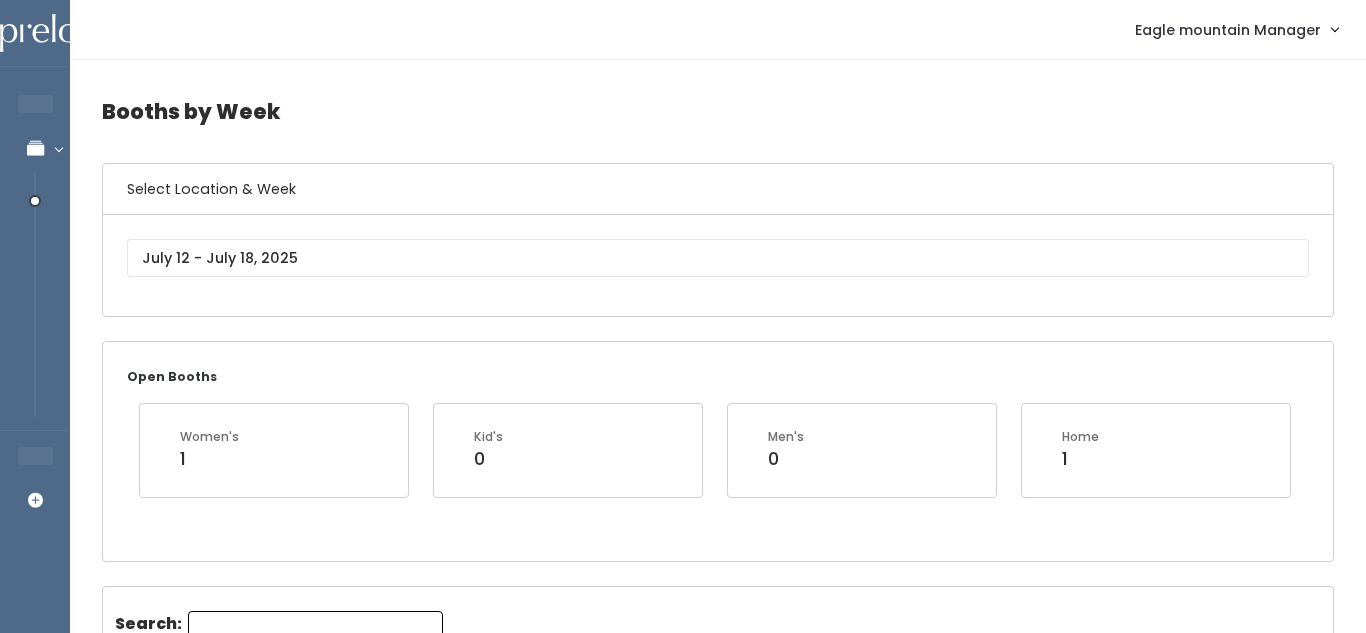 scroll, scrollTop: 0, scrollLeft: 0, axis: both 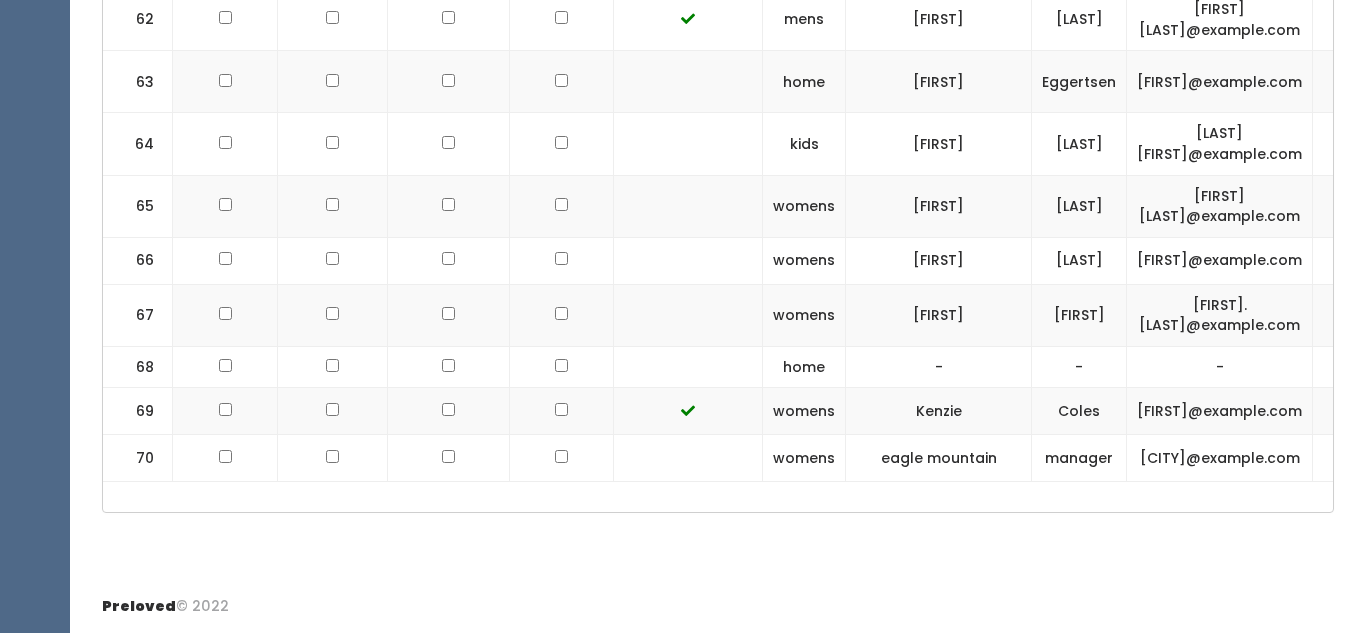 click at bounding box center (561, -3237) 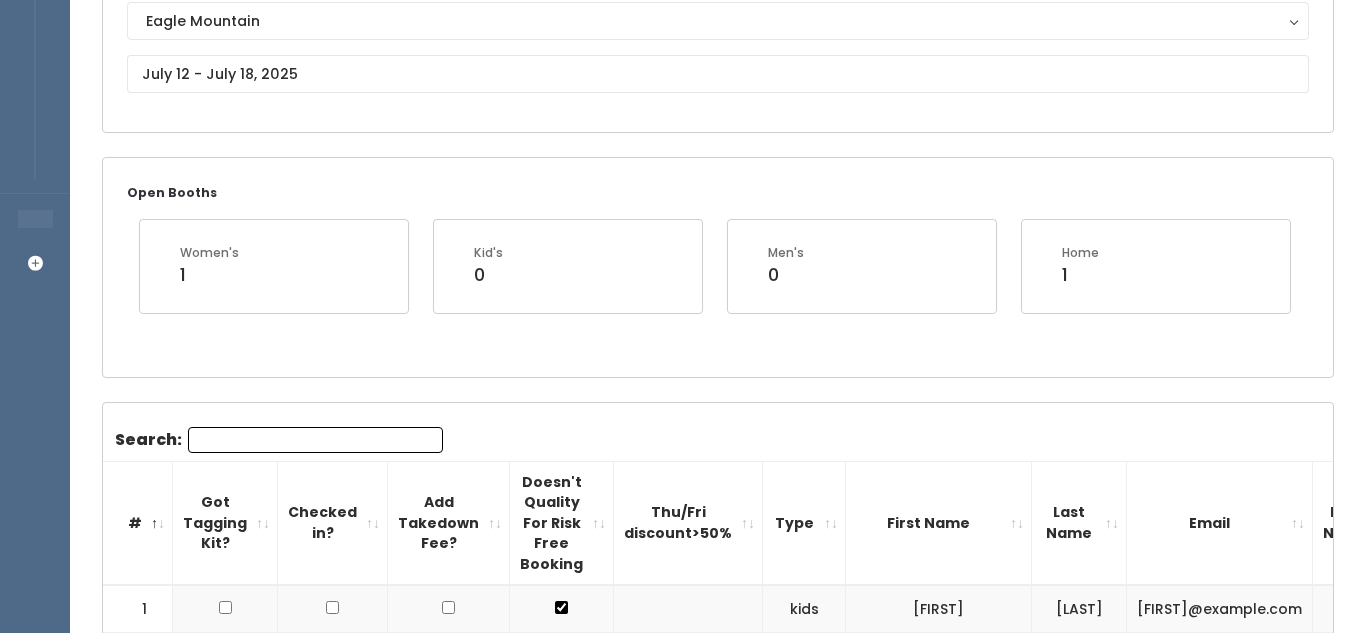 scroll, scrollTop: 0, scrollLeft: 0, axis: both 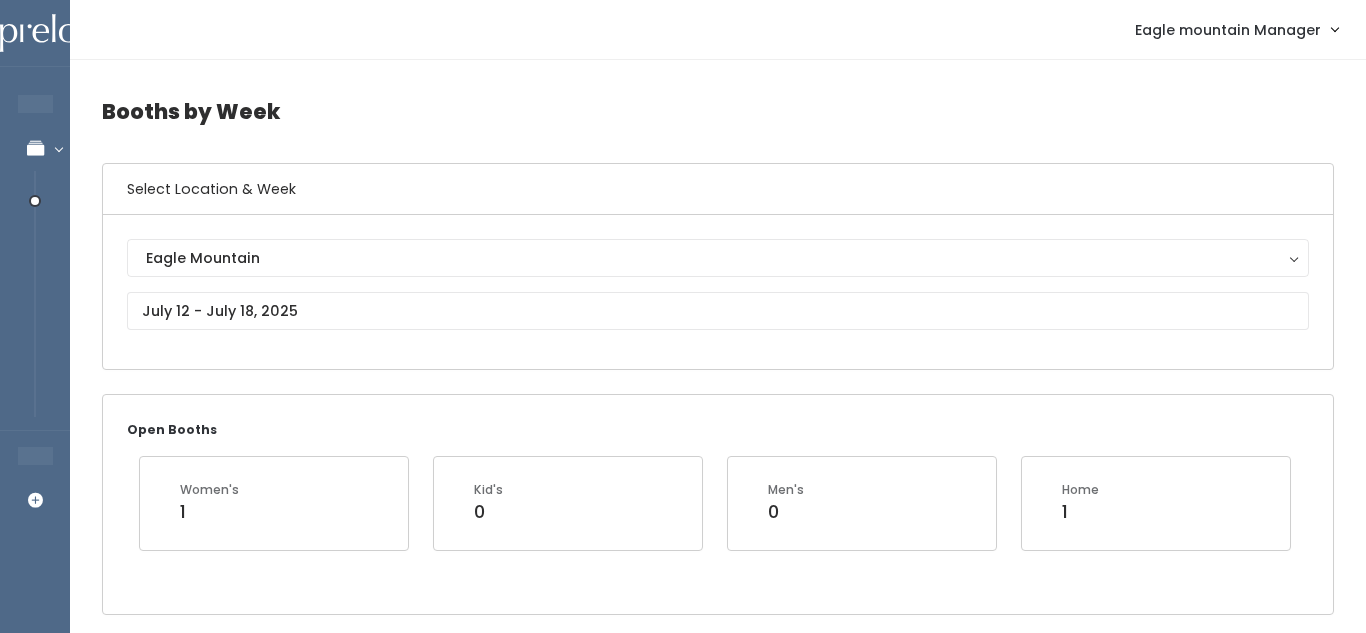 click on "Eagle mountain Manager" at bounding box center [1236, 29] 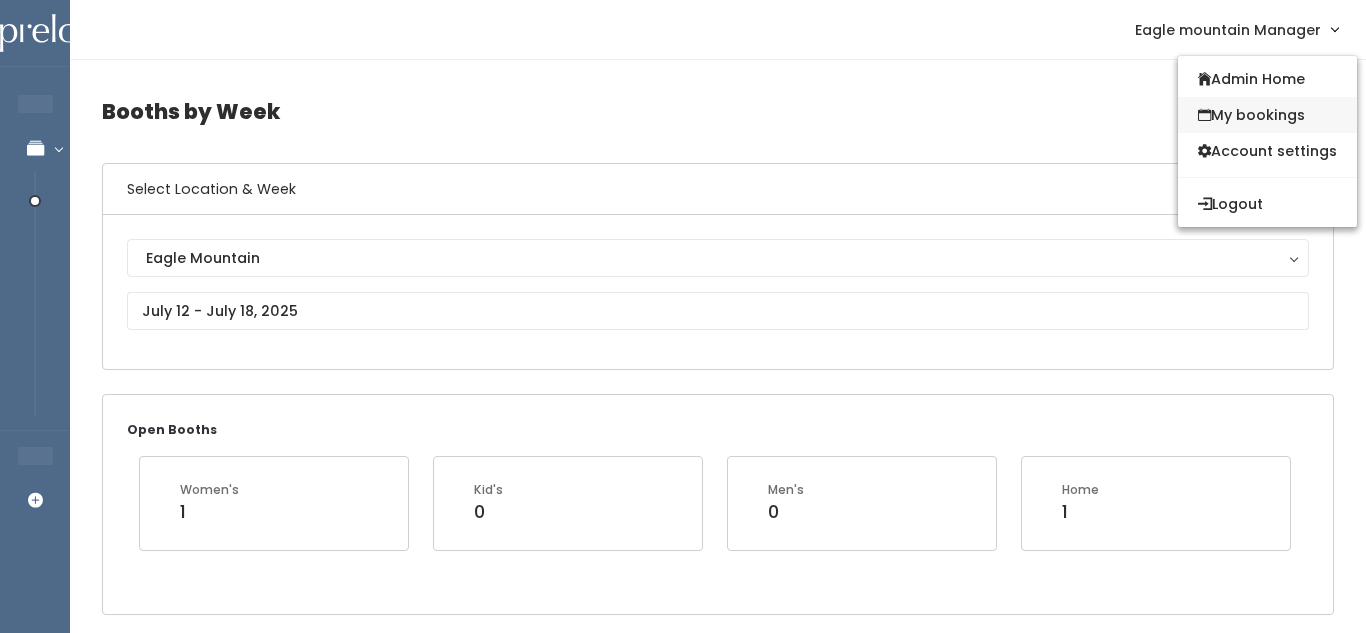 click on "My bookings" at bounding box center (1267, 115) 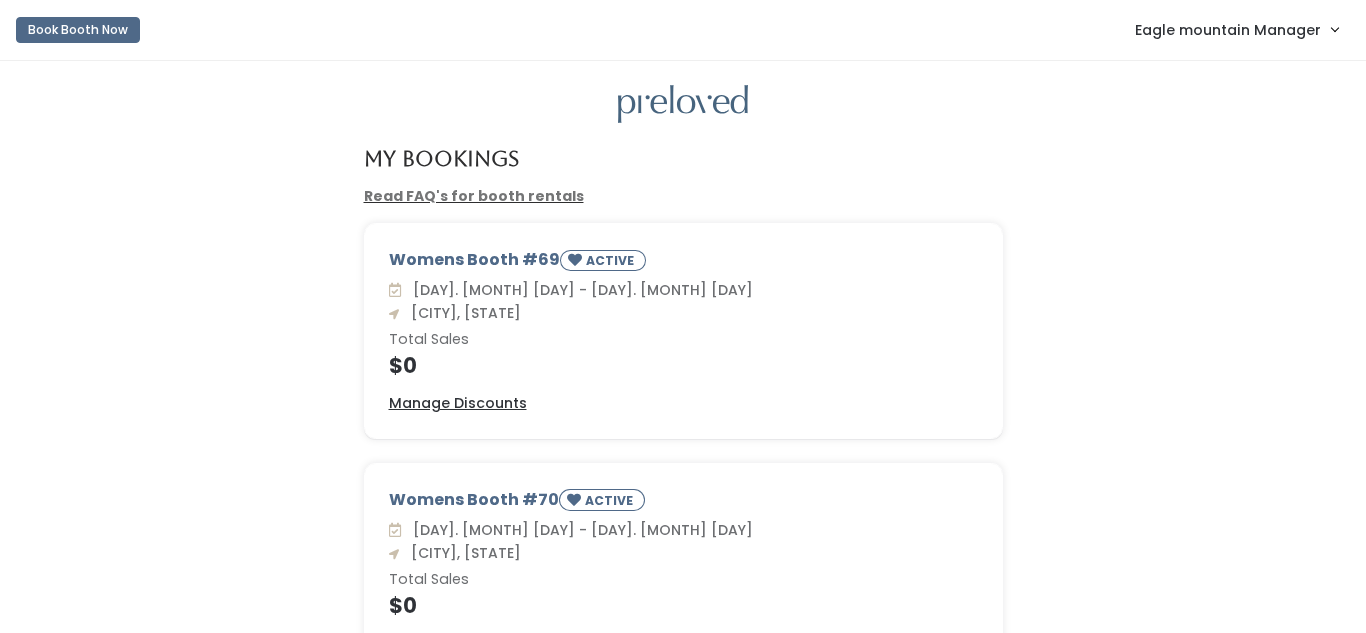 scroll, scrollTop: 0, scrollLeft: 0, axis: both 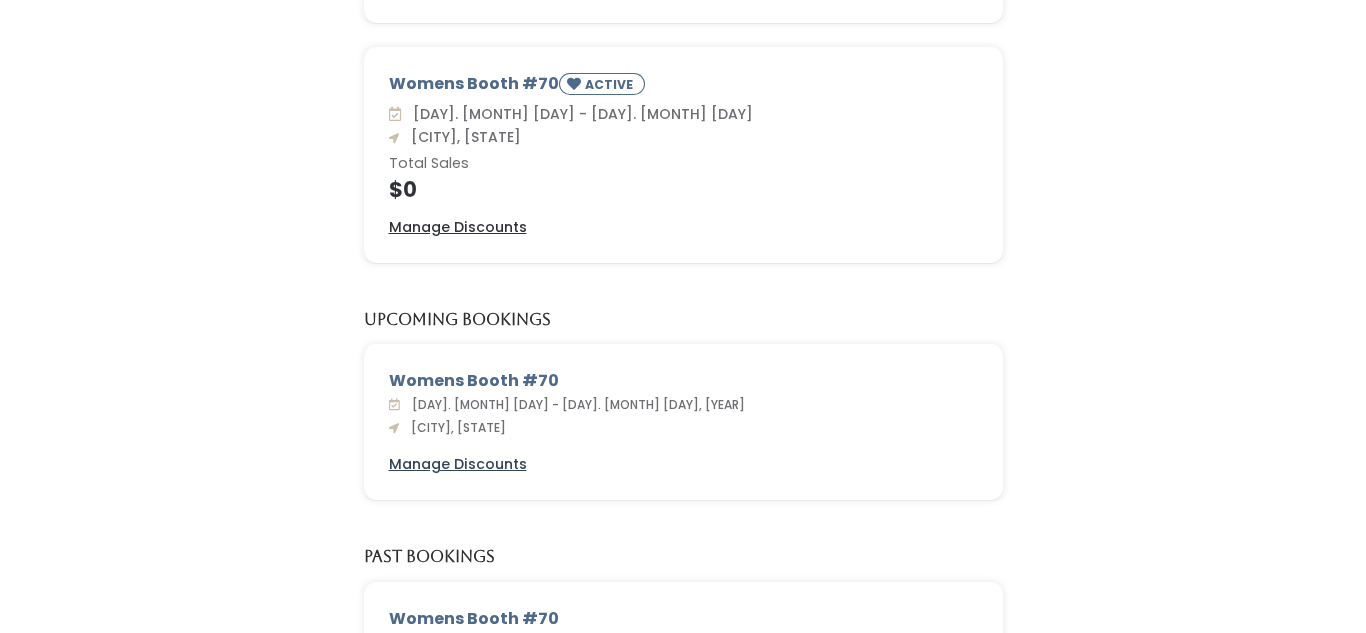 click on "Manage Discounts" at bounding box center [458, 464] 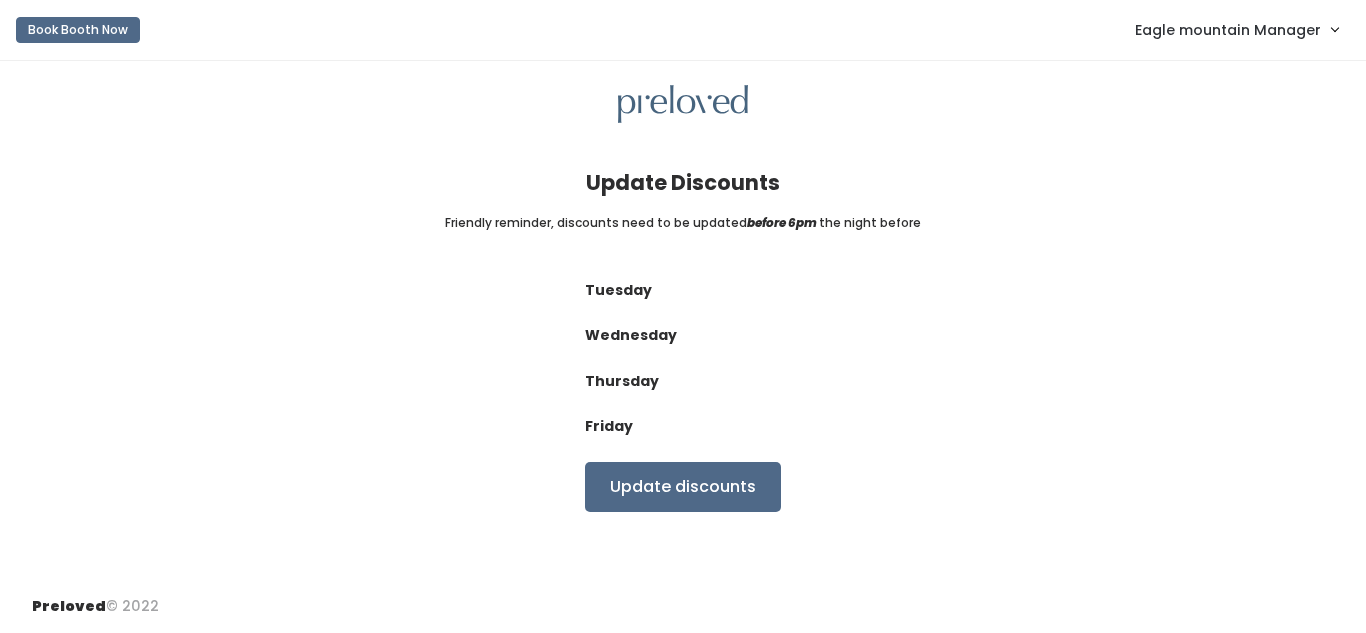 scroll, scrollTop: 0, scrollLeft: 0, axis: both 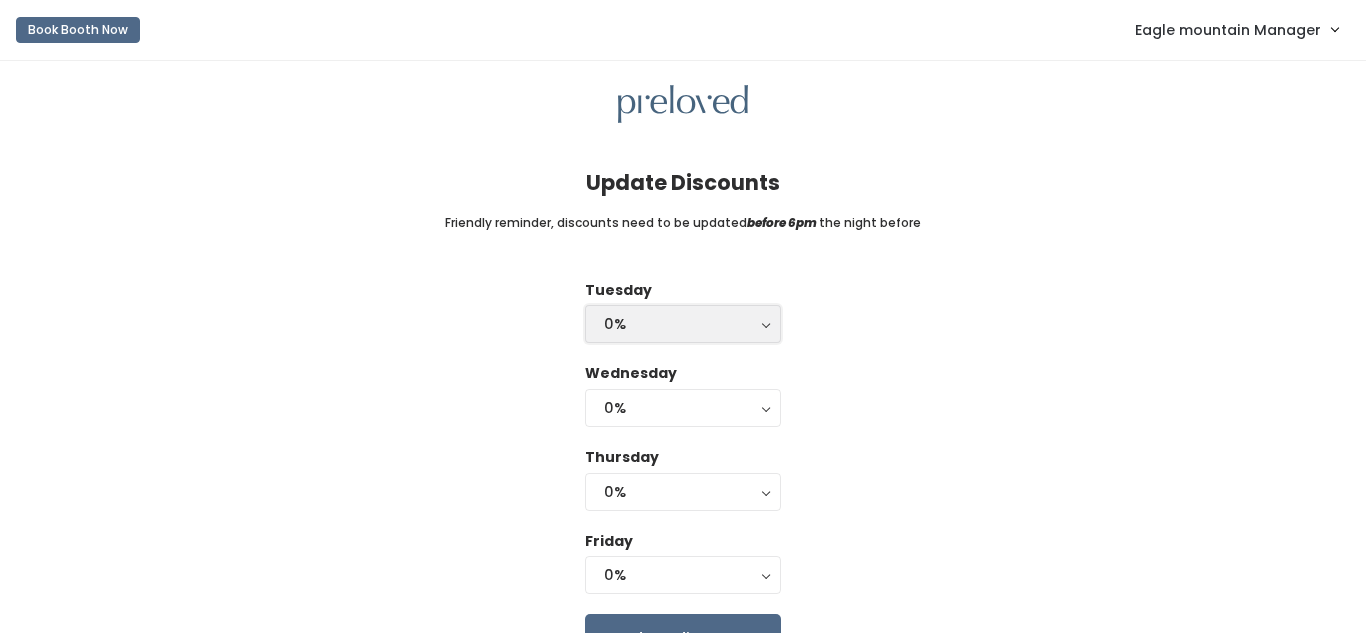 click on "0%" at bounding box center (683, 324) 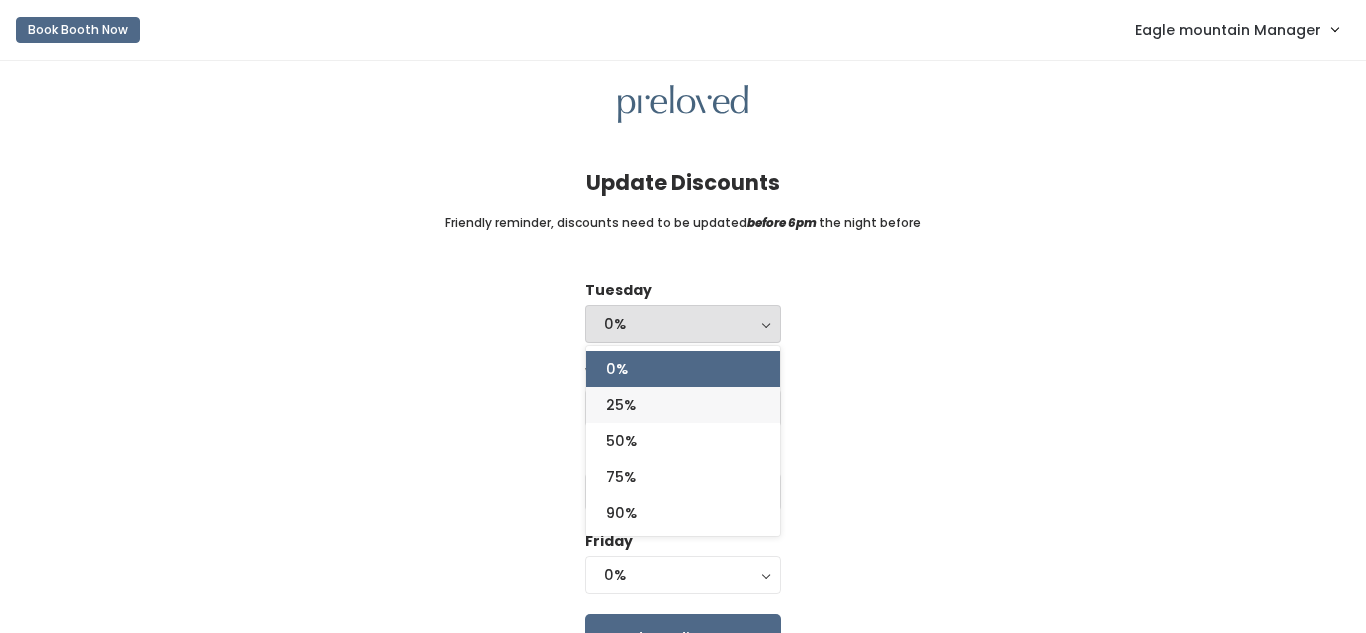 click on "25%" at bounding box center (683, 405) 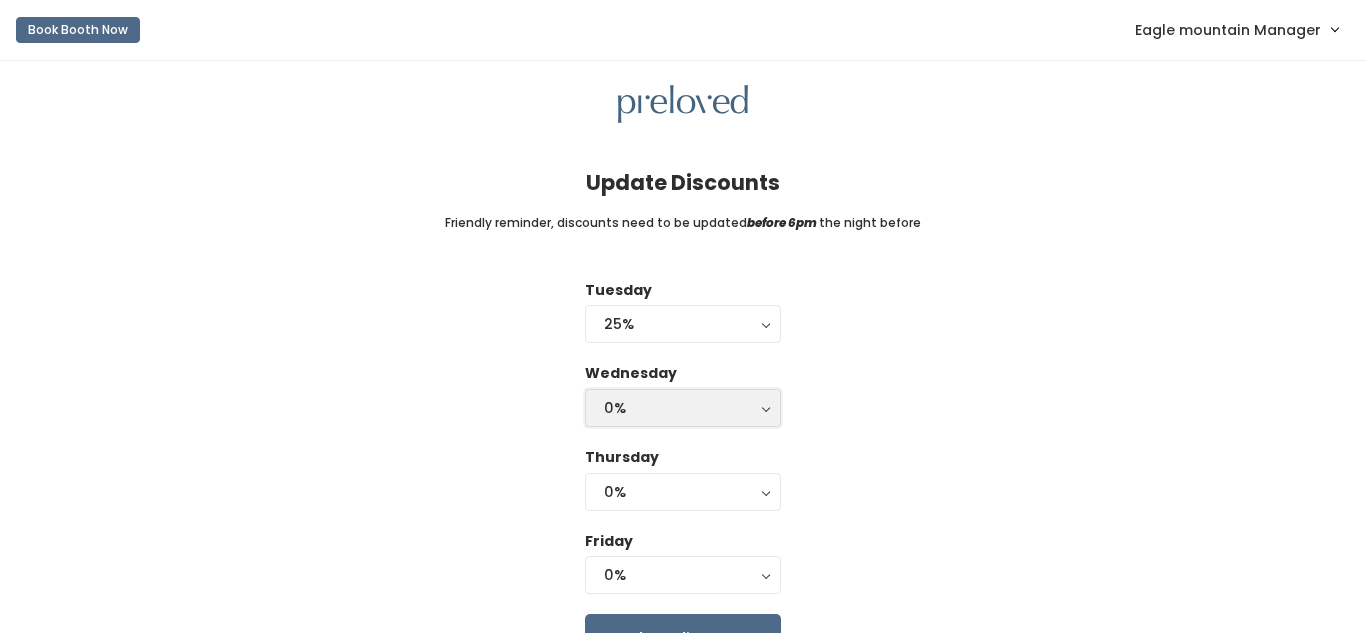 click on "0%" at bounding box center [683, 408] 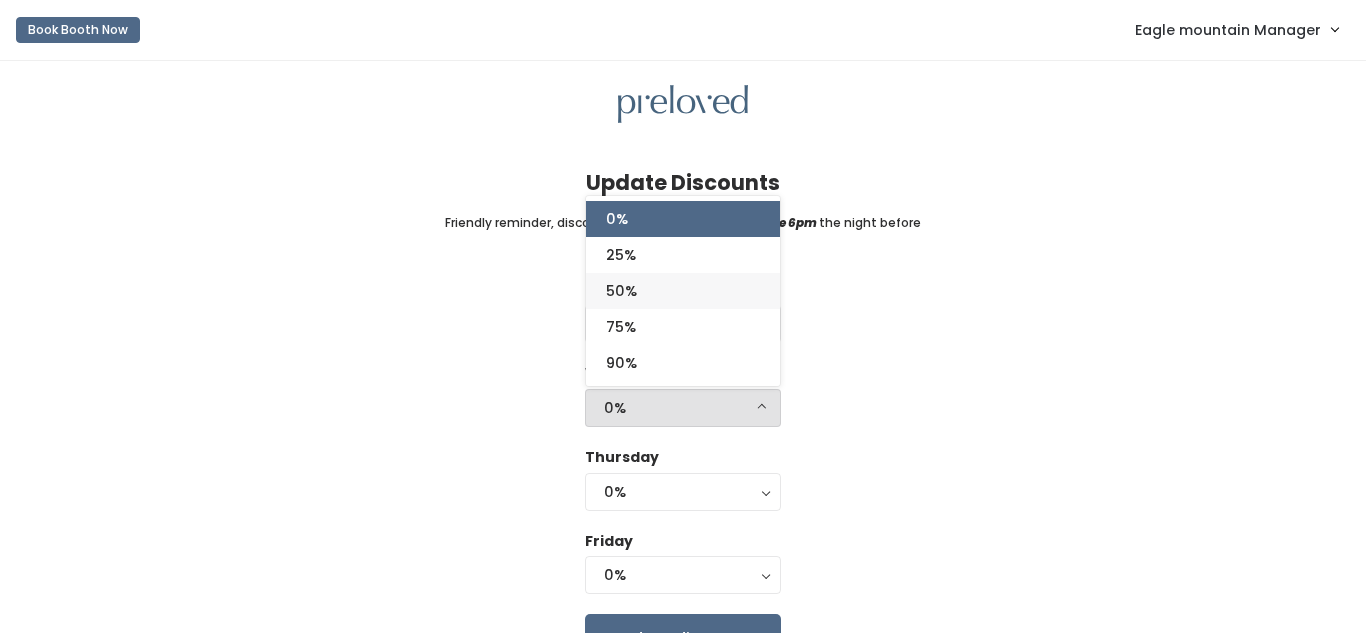 click on "50%" at bounding box center [683, 291] 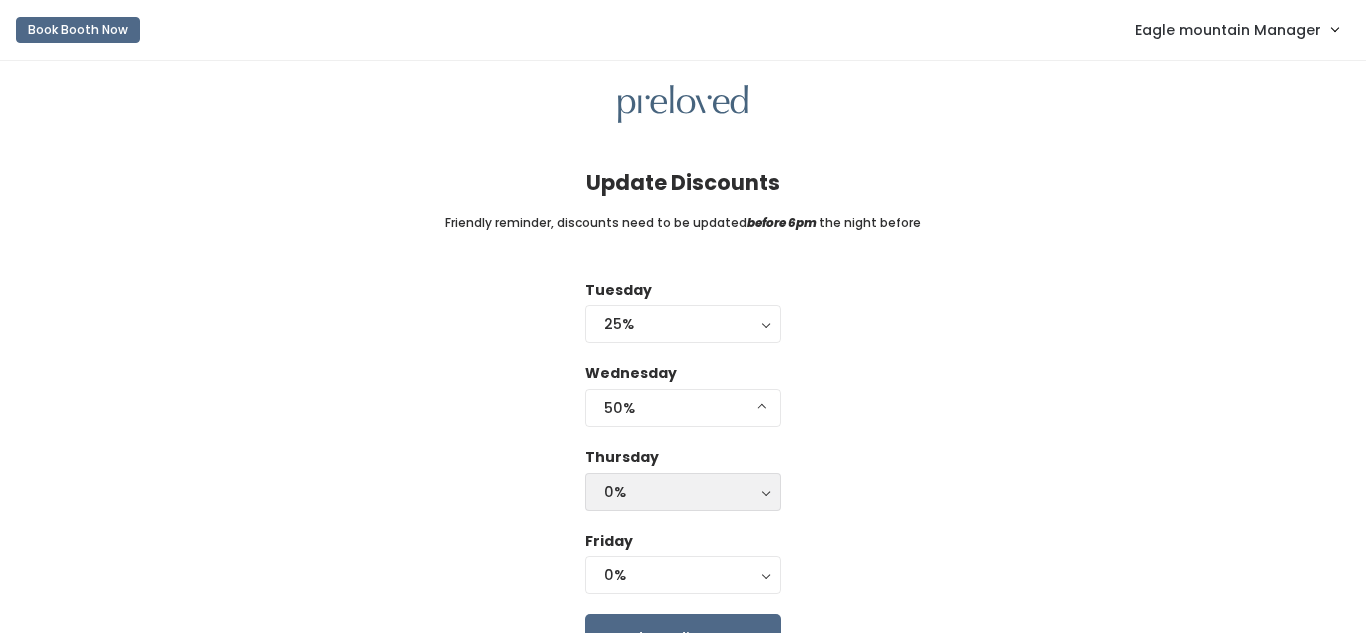 click on "0%" at bounding box center [683, 492] 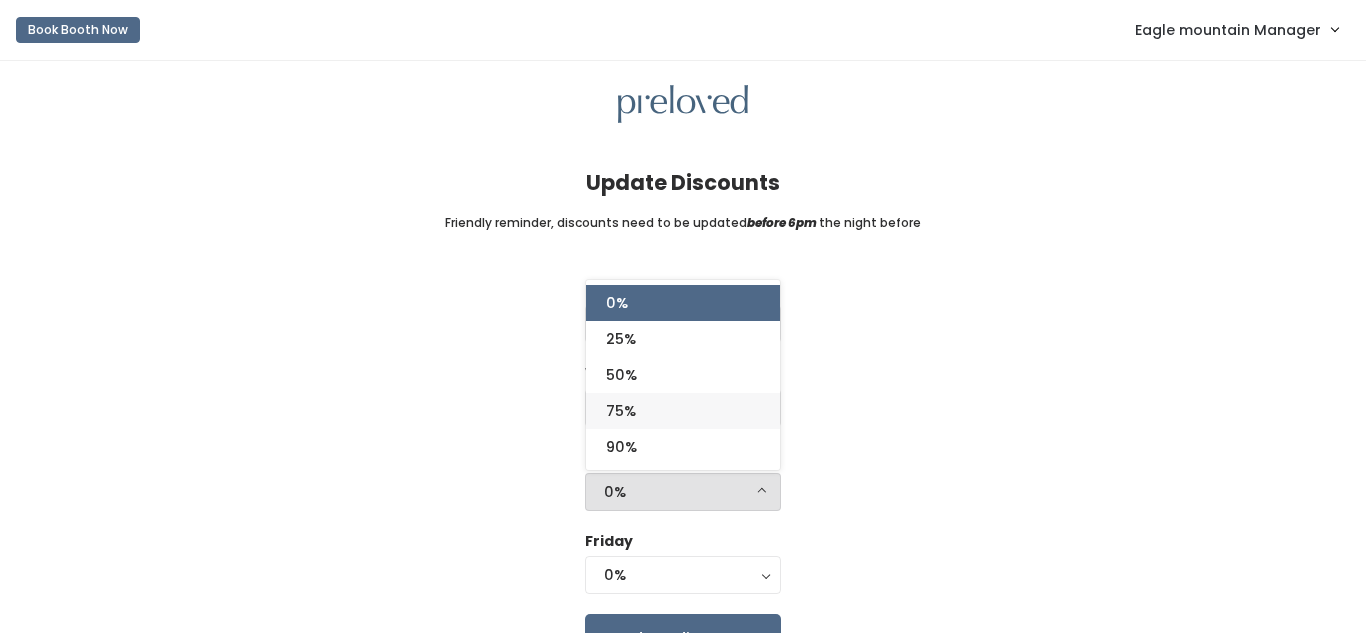 click on "75%" at bounding box center [683, 411] 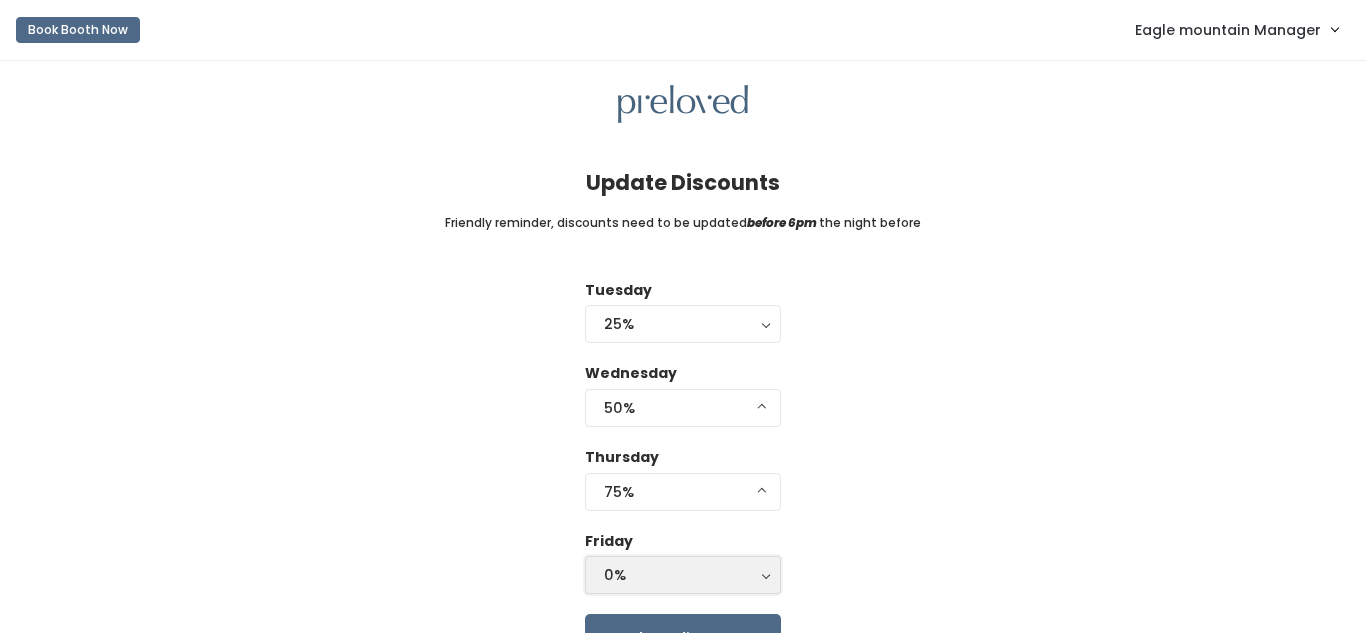 click on "0%" at bounding box center [683, 575] 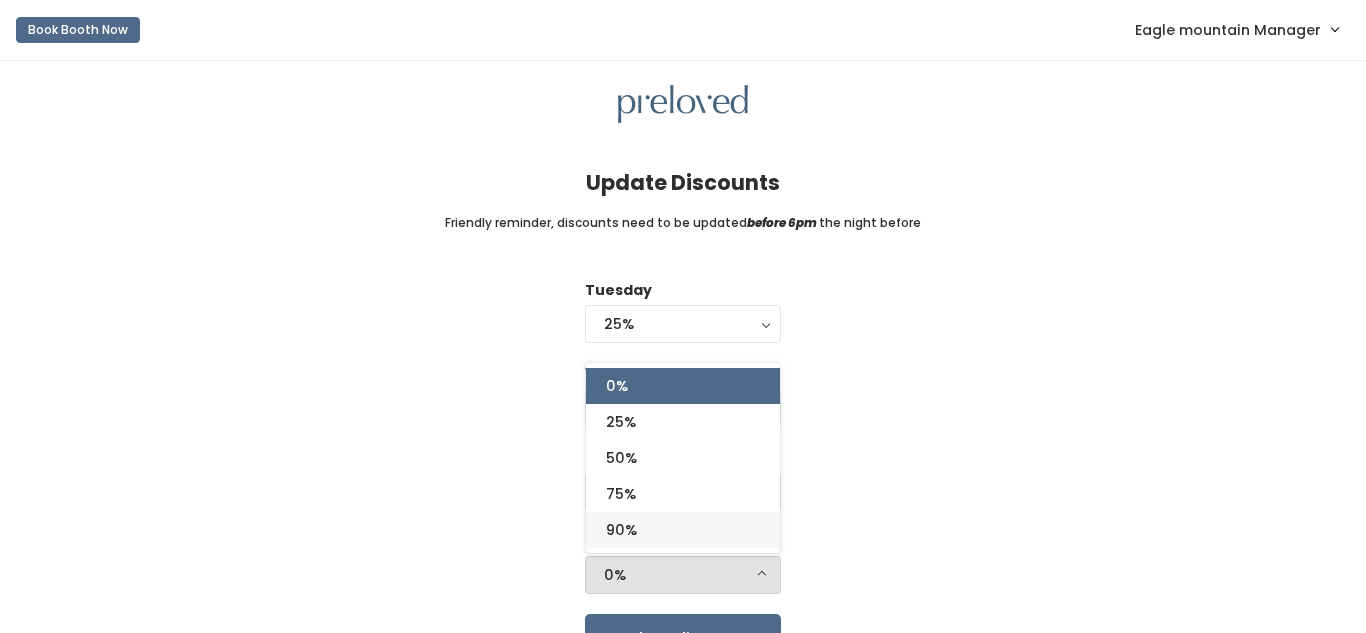 click on "90%" at bounding box center [683, 530] 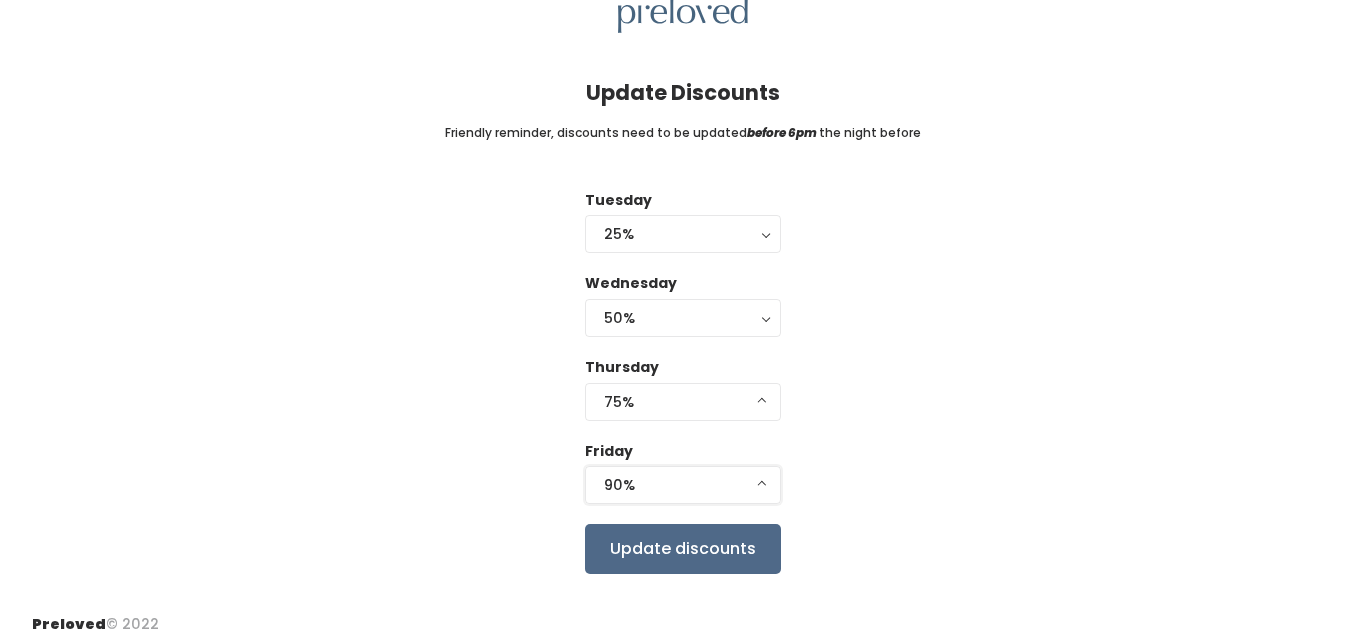 scroll, scrollTop: 108, scrollLeft: 0, axis: vertical 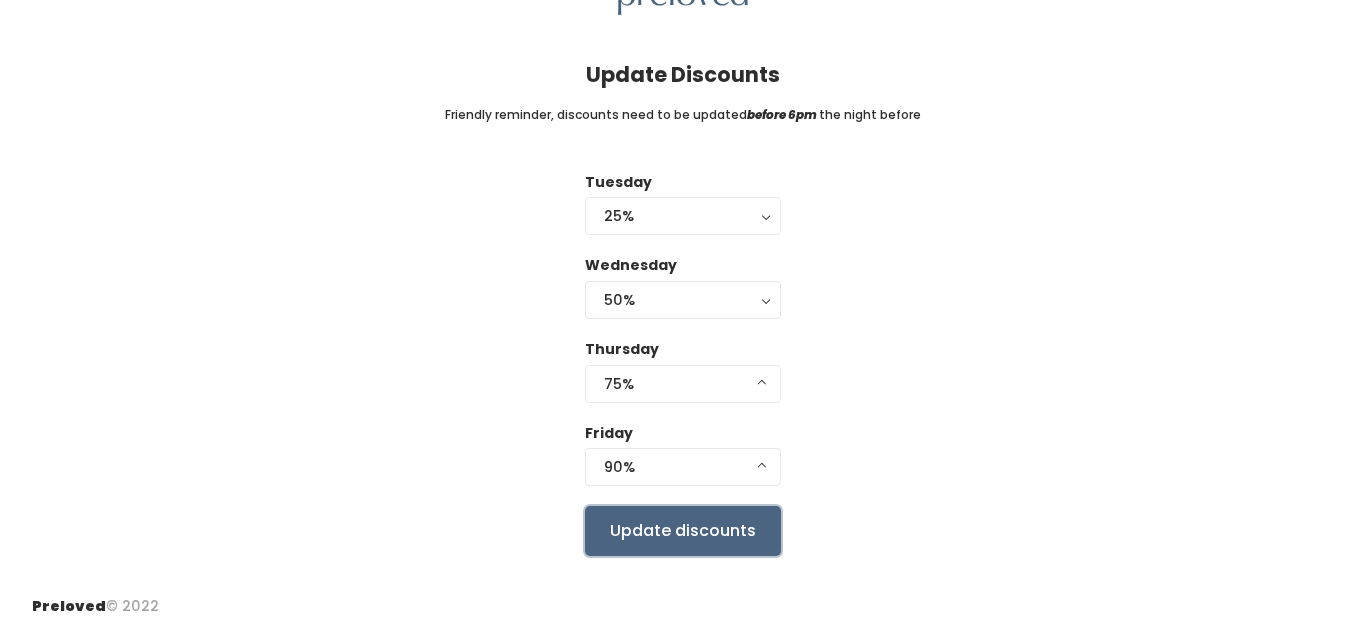 click on "Update discounts" at bounding box center [683, 531] 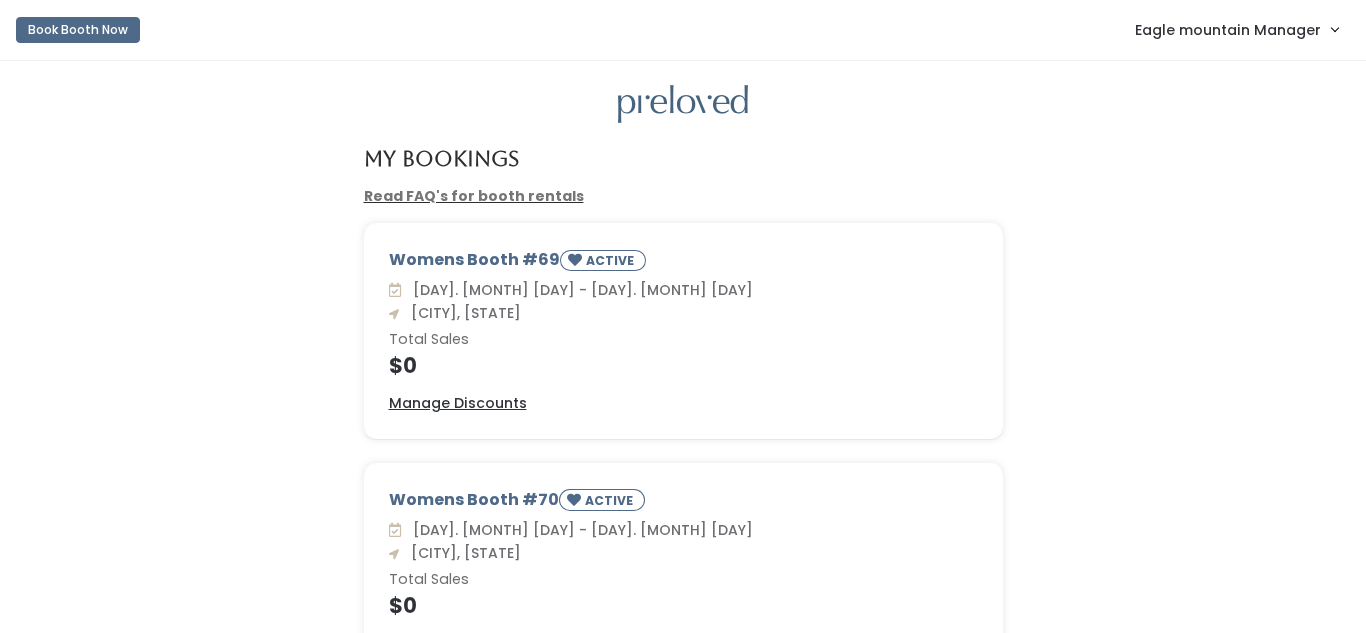 scroll, scrollTop: 0, scrollLeft: 0, axis: both 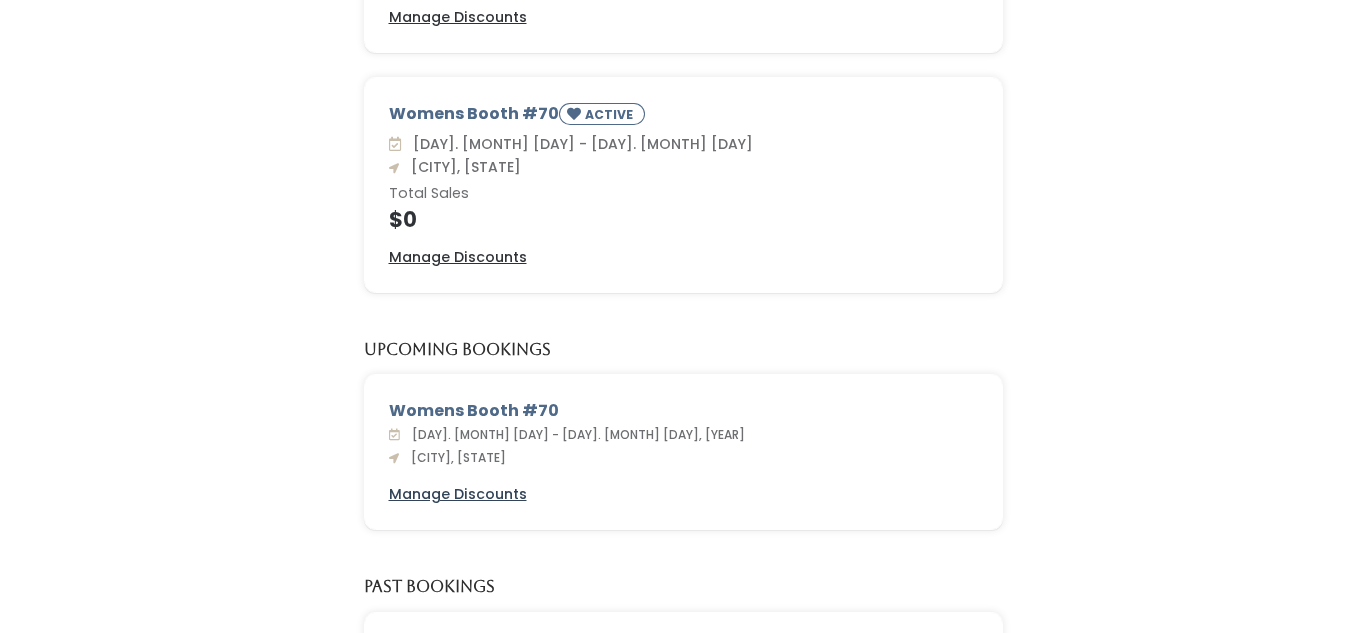 click on "Manage Discounts" at bounding box center [458, 494] 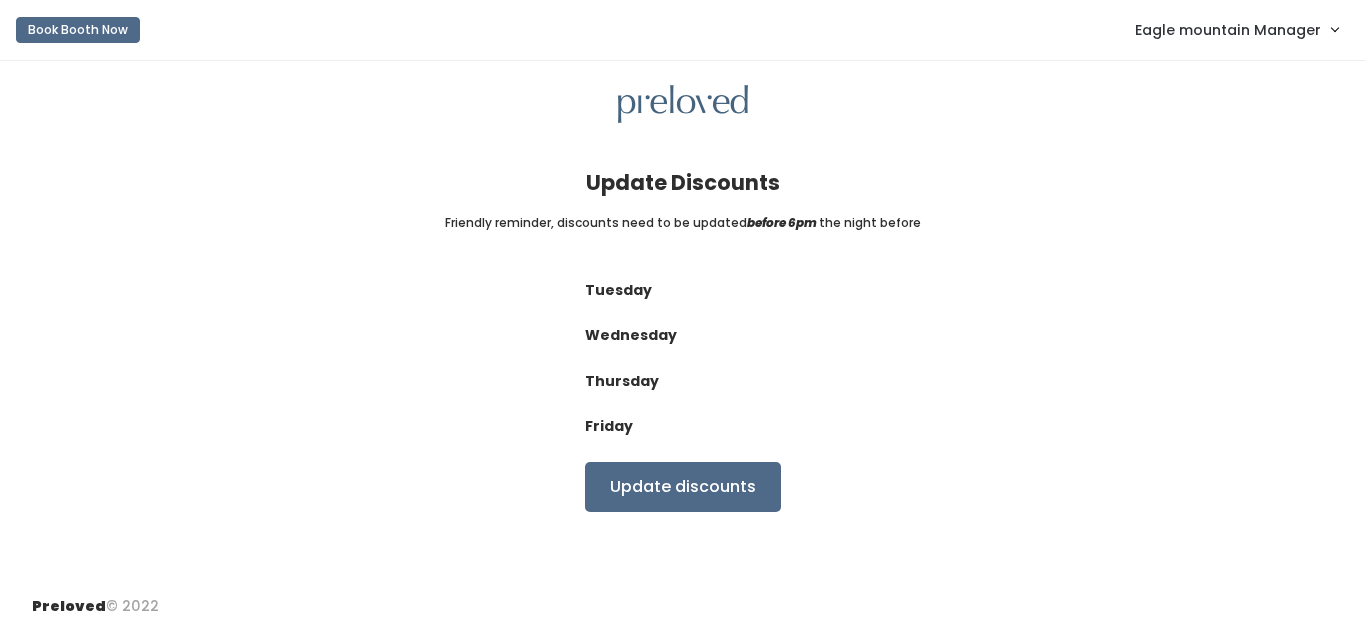 scroll, scrollTop: 0, scrollLeft: 0, axis: both 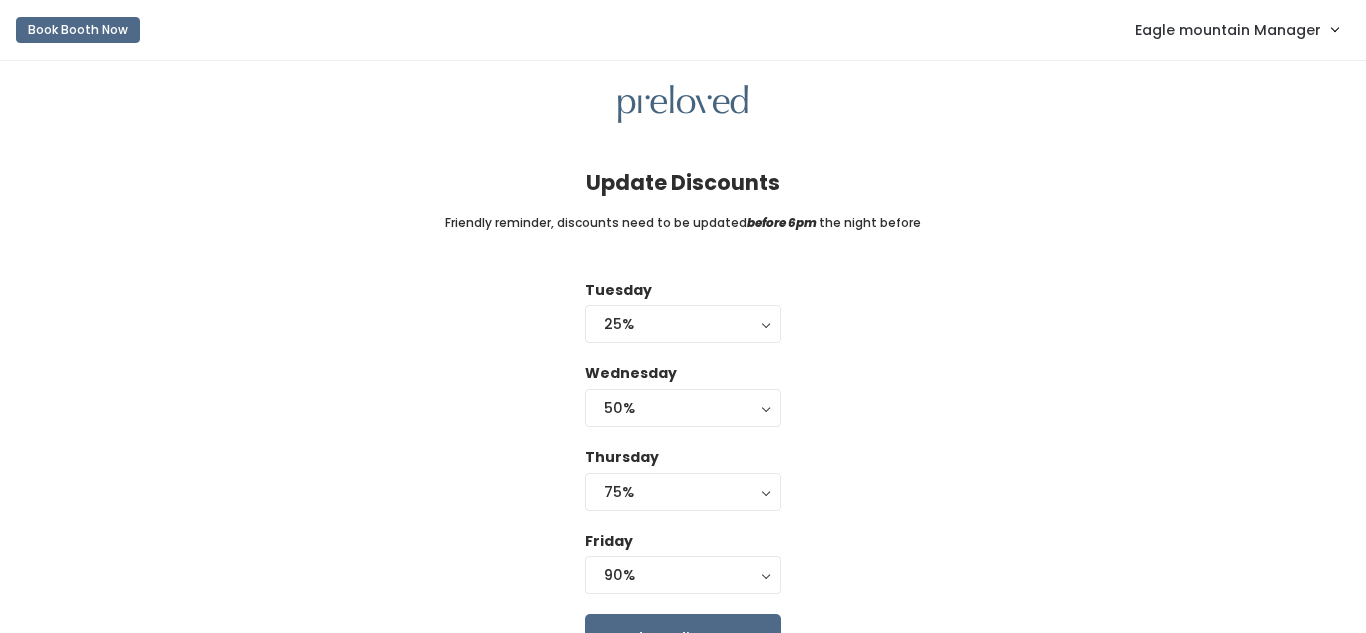 click on "Book Booth Now
[FIRST] [LAST]
Admin Home
My bookings
Account settings
Logout" at bounding box center [683, 30] 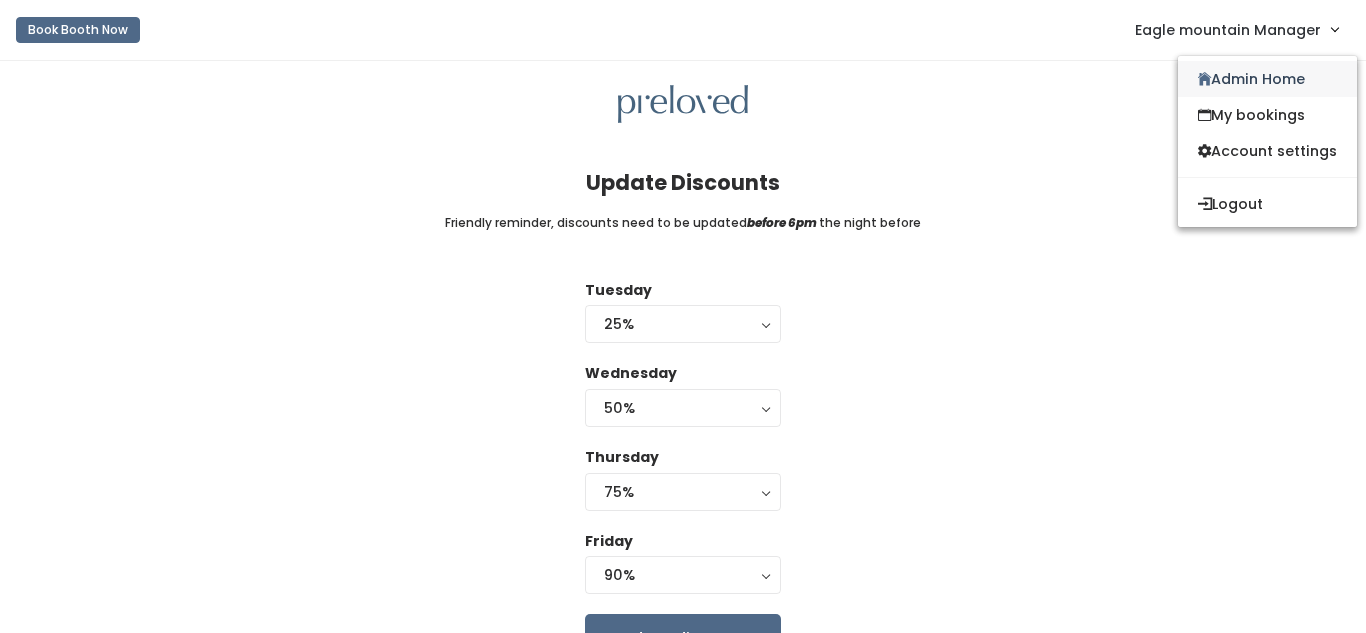 click on "Admin Home" at bounding box center (1267, 79) 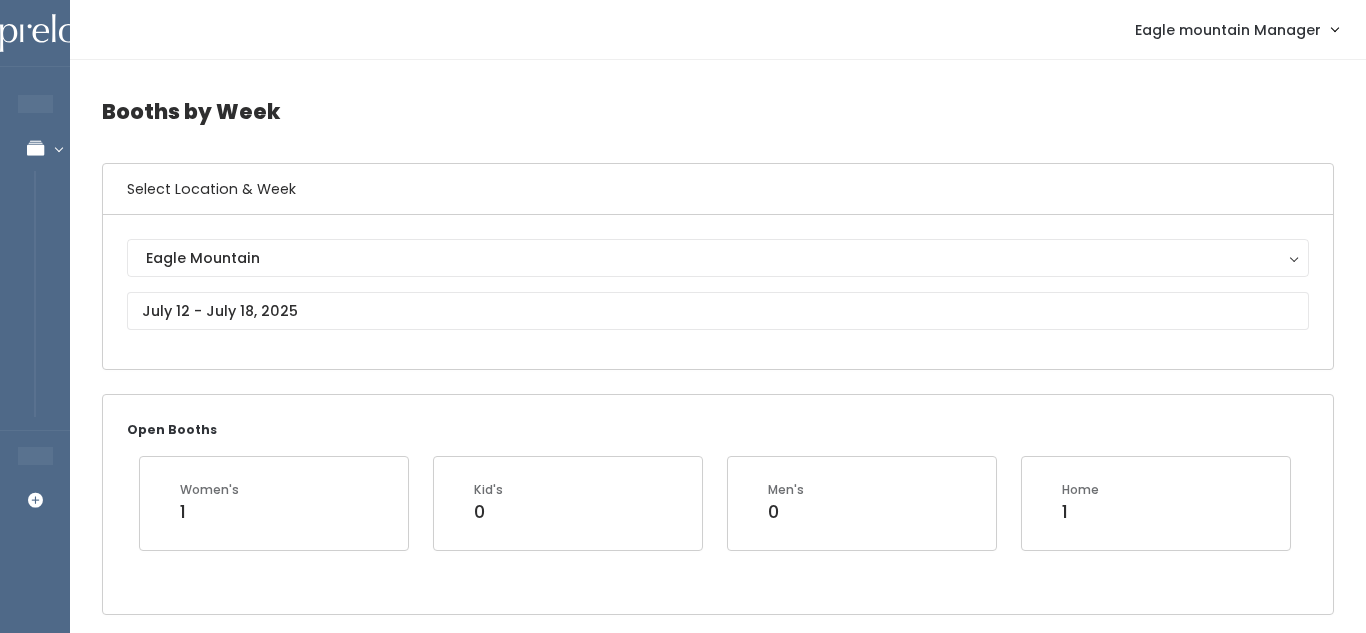 scroll, scrollTop: 0, scrollLeft: 0, axis: both 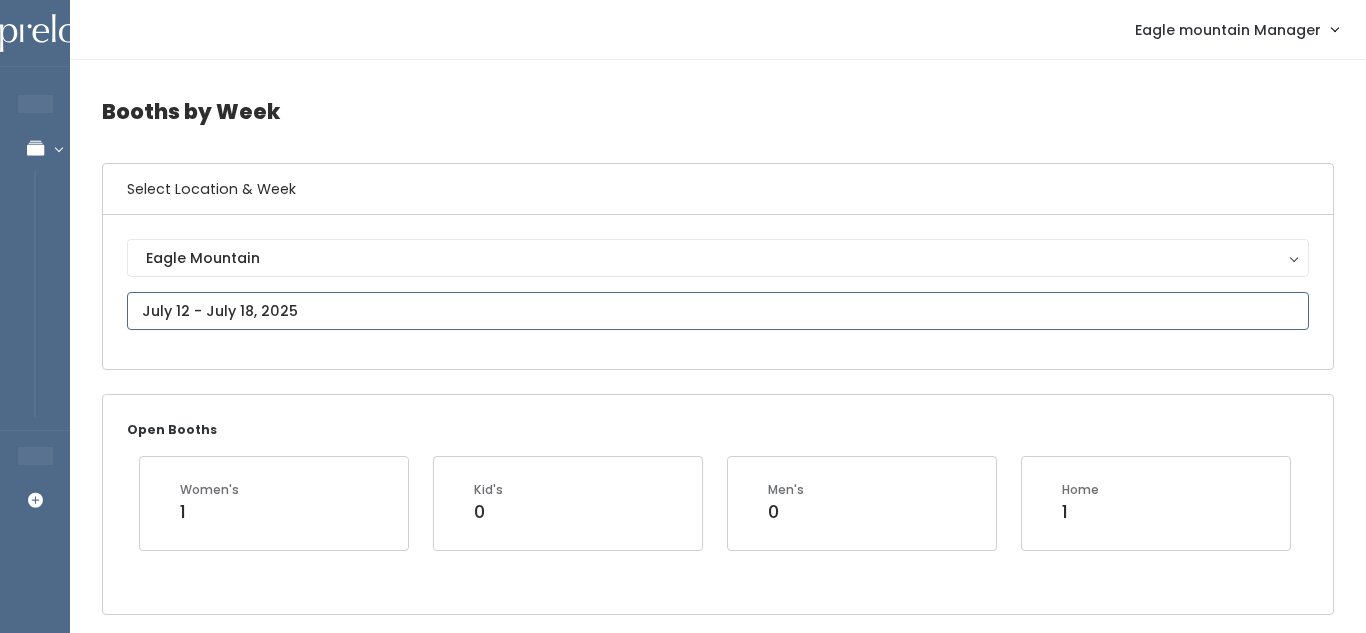 click at bounding box center [718, 311] 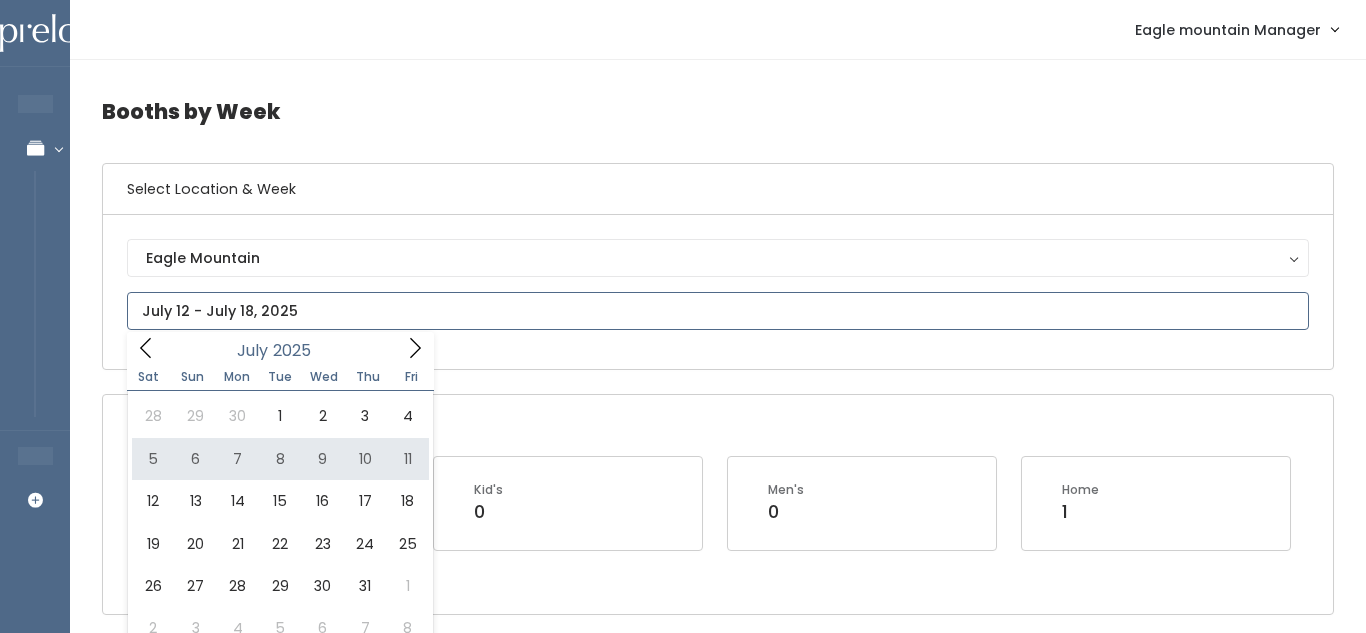 type on "July 5 to July 11" 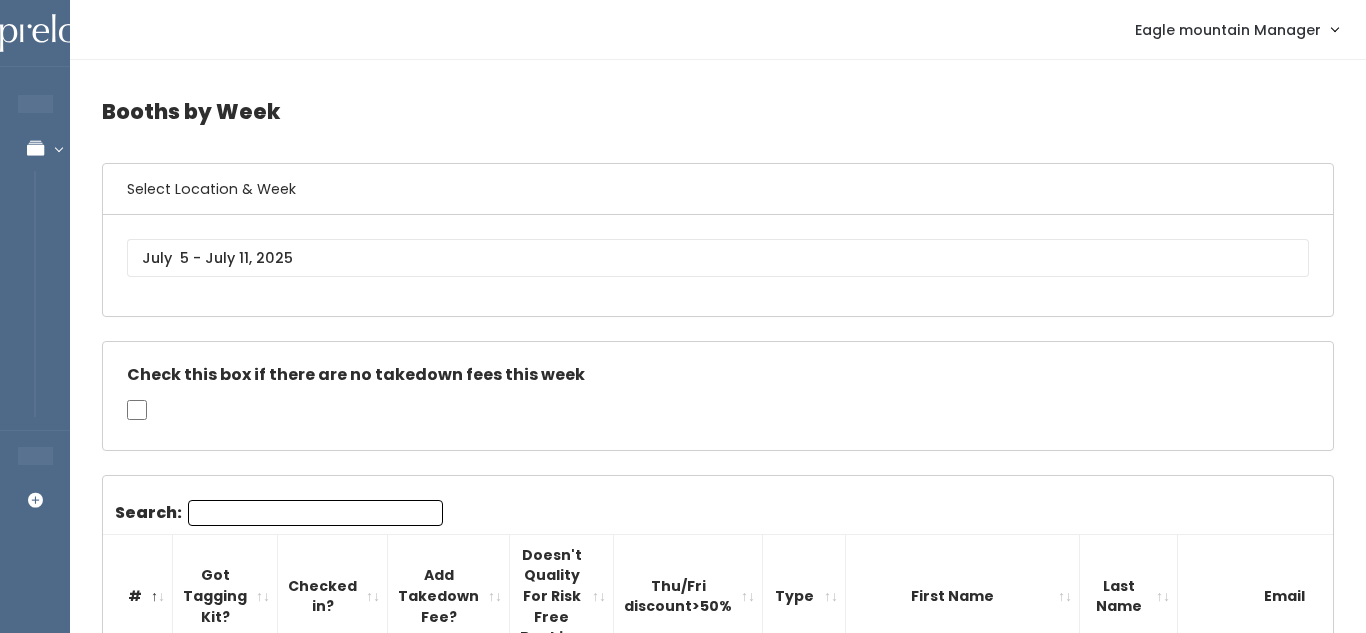 scroll, scrollTop: 0, scrollLeft: 0, axis: both 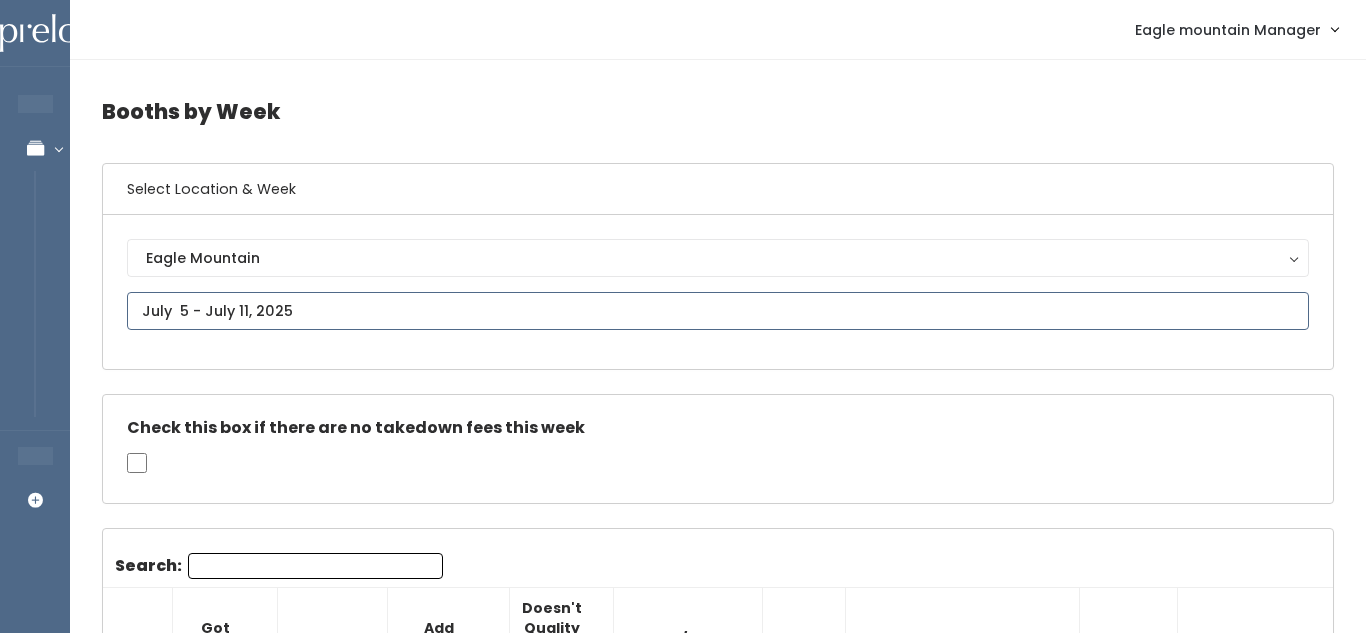 click at bounding box center (718, 311) 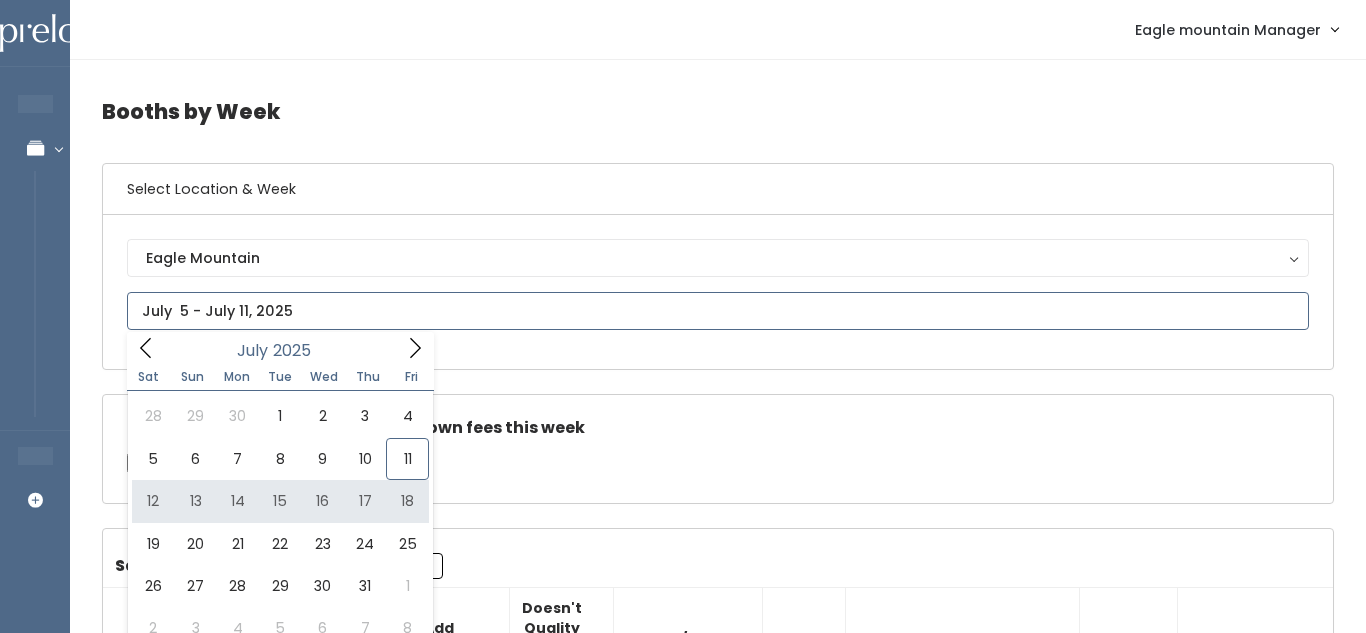 type on "[MONTH] [NUMBER] to [MONTH] [NUMBER]" 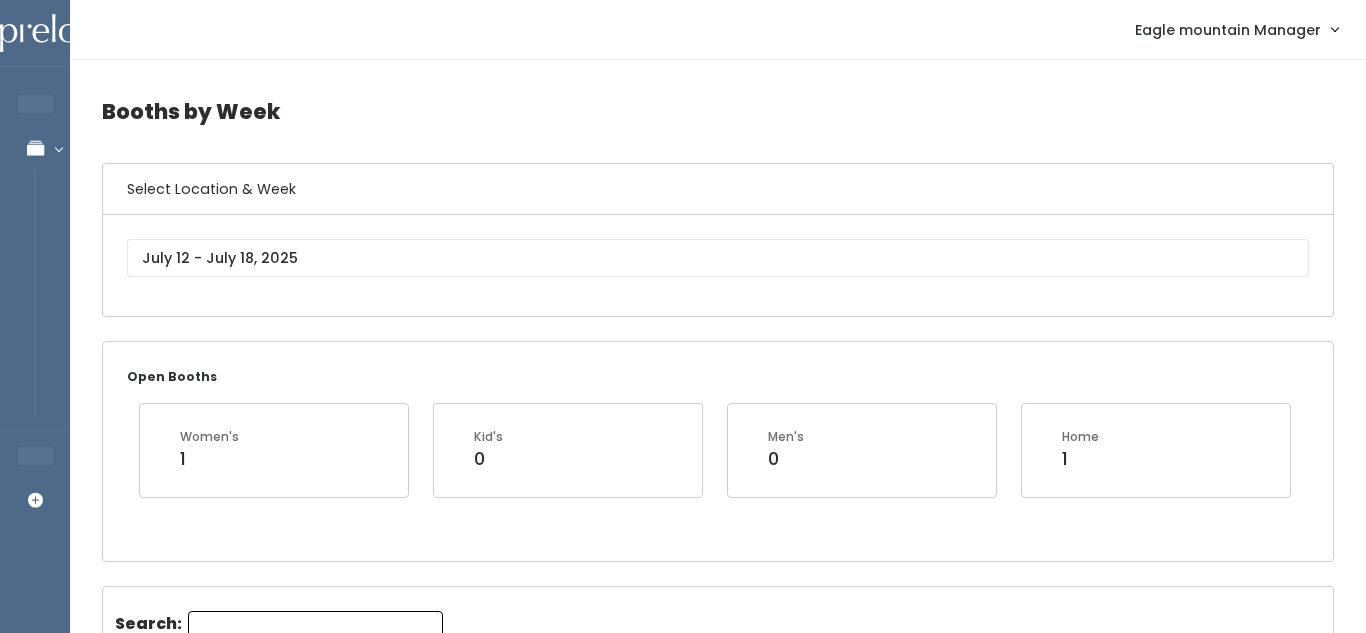 scroll, scrollTop: 0, scrollLeft: 0, axis: both 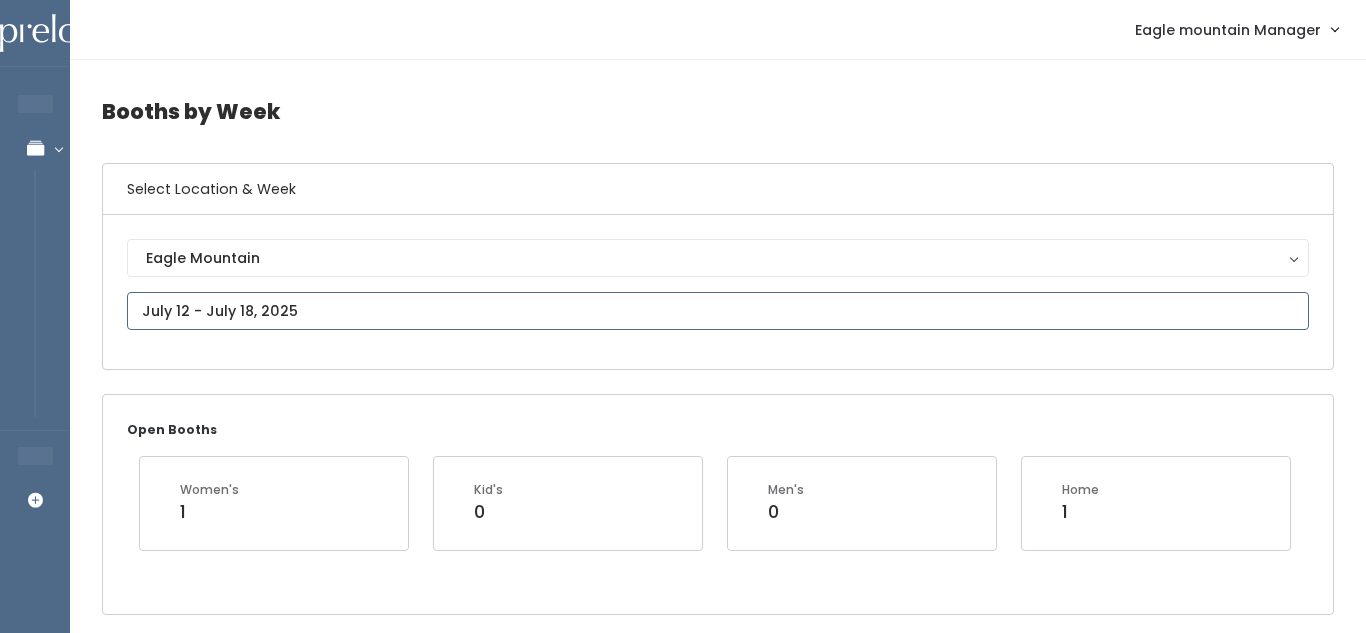 click on "EMPLOYEES
Manage Bookings
Booths by Week
All Bookings
Bookings with Booths
Booth Discounts
Seller Check-in
STORE MANAGER
Add Booking
Eagle mountain Manager" at bounding box center [683, 2187] 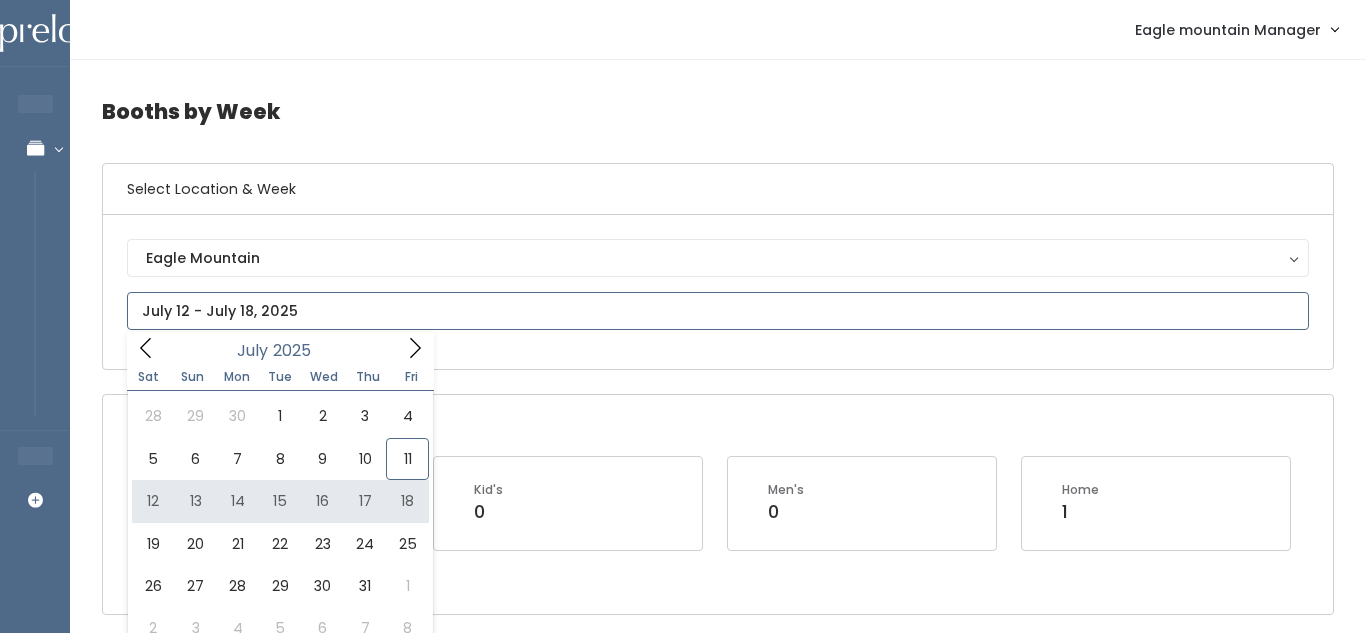 type on "July 12 to July 18" 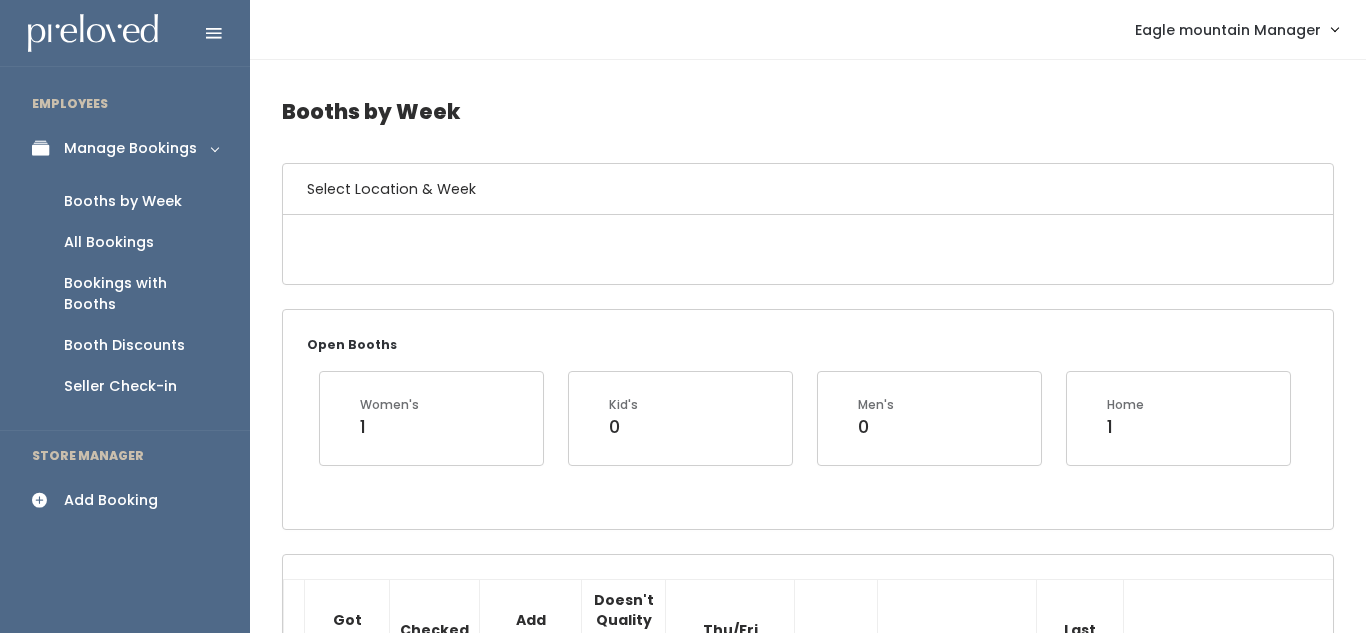 scroll, scrollTop: 0, scrollLeft: 0, axis: both 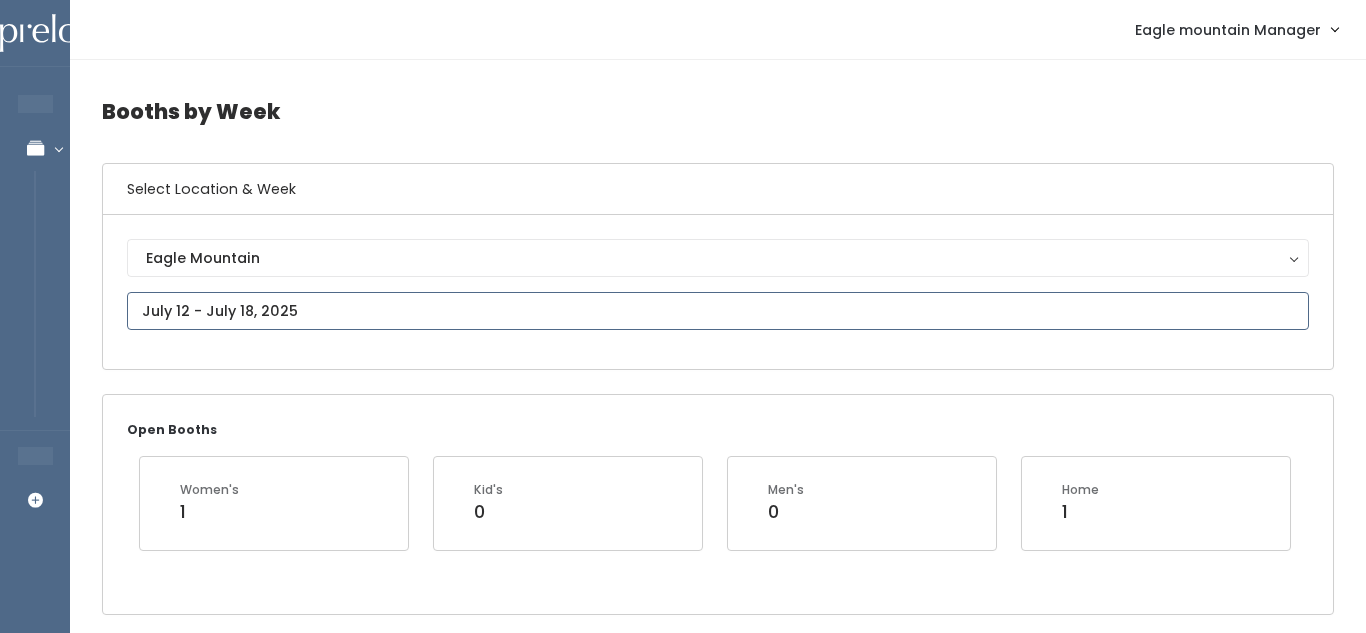 click at bounding box center (718, 311) 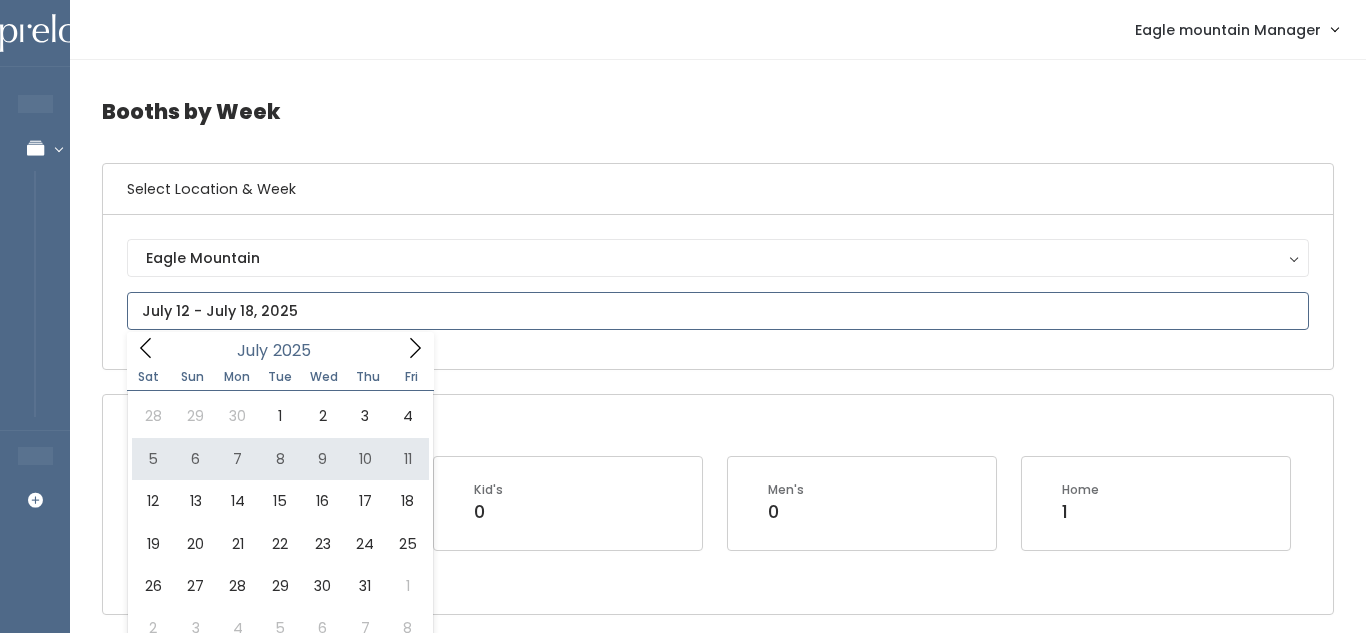 type on "July 5 to July 11" 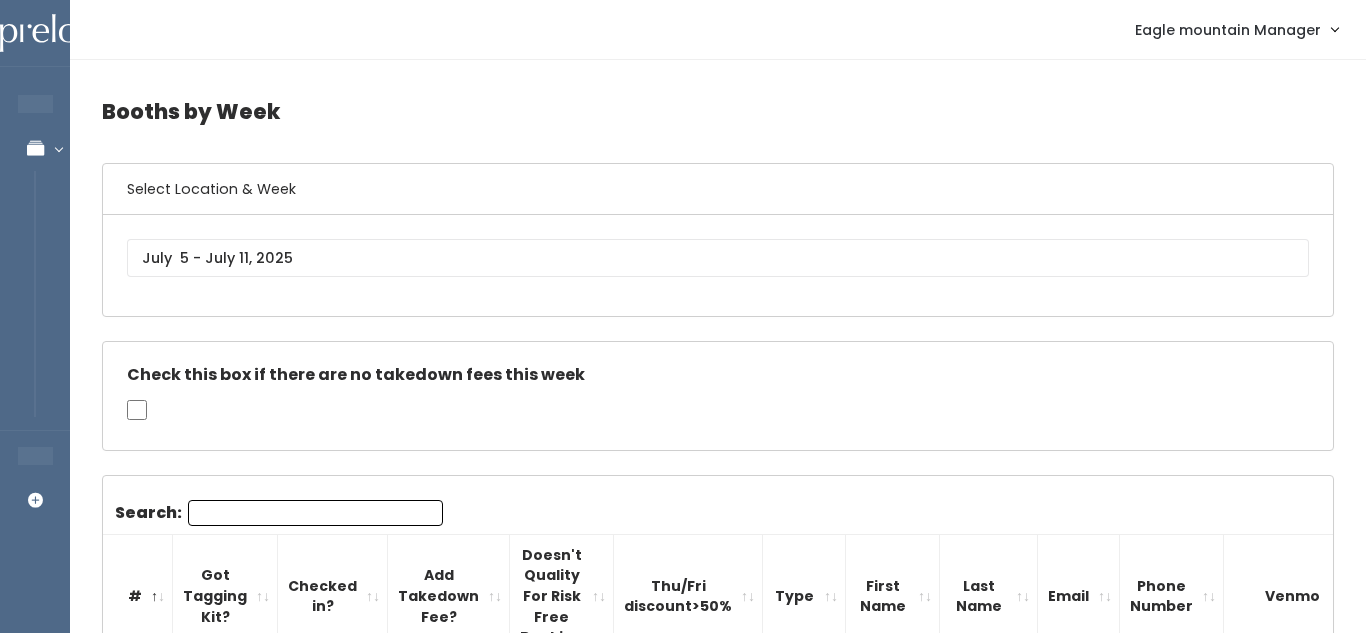 scroll, scrollTop: 0, scrollLeft: 0, axis: both 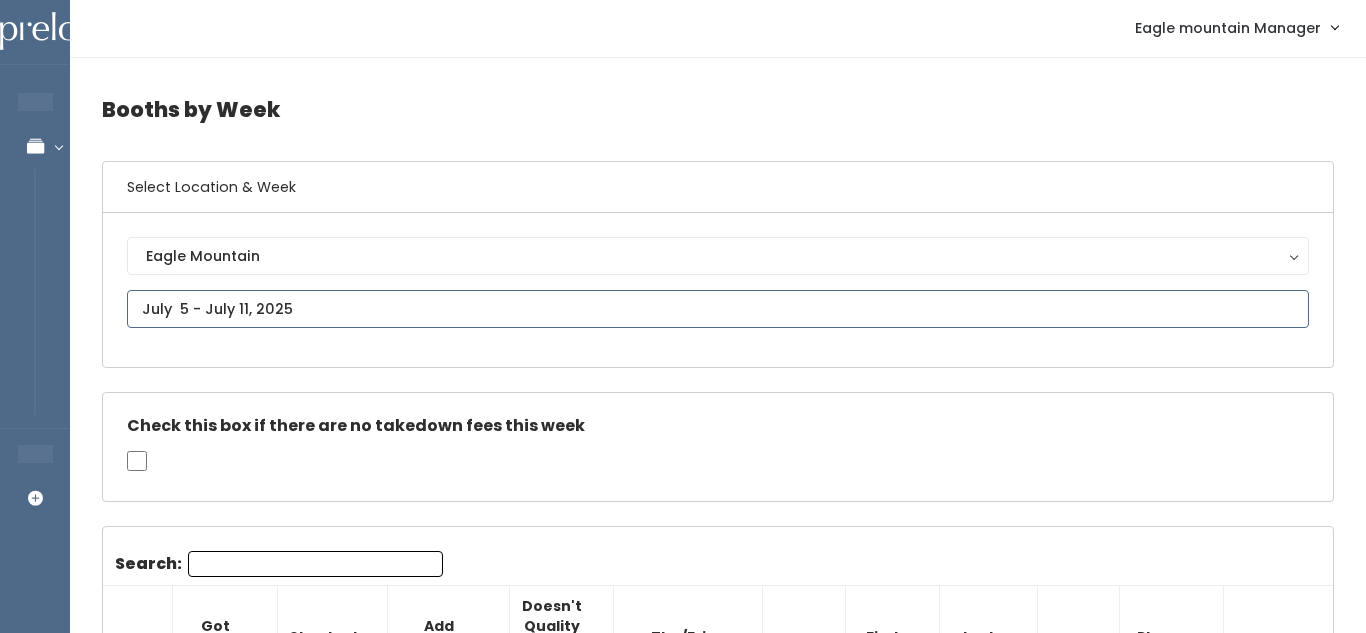 click on "EMPLOYEES
Manage Bookings
Booths by Week
All Bookings
Bookings with Booths
Booth Discounts
Seller Check-in
STORE MANAGER
Add Booking
Eagle mountain Manager" at bounding box center [683, 2096] 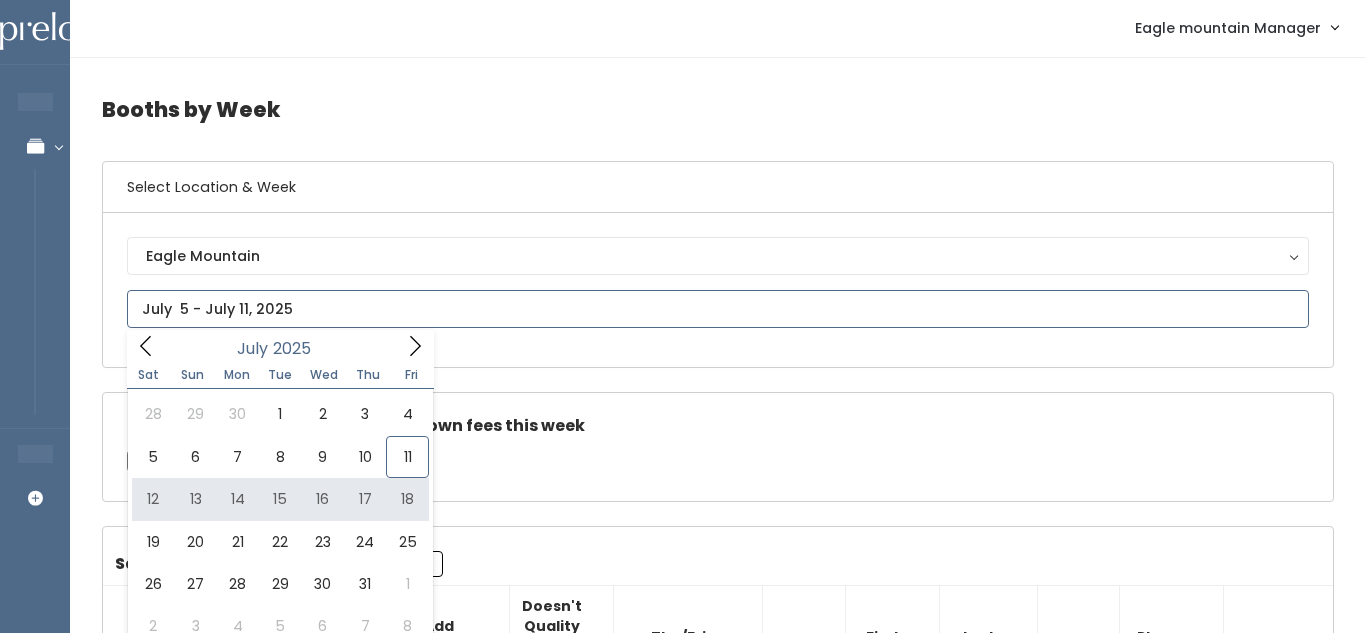 type on "July 12 to July 18" 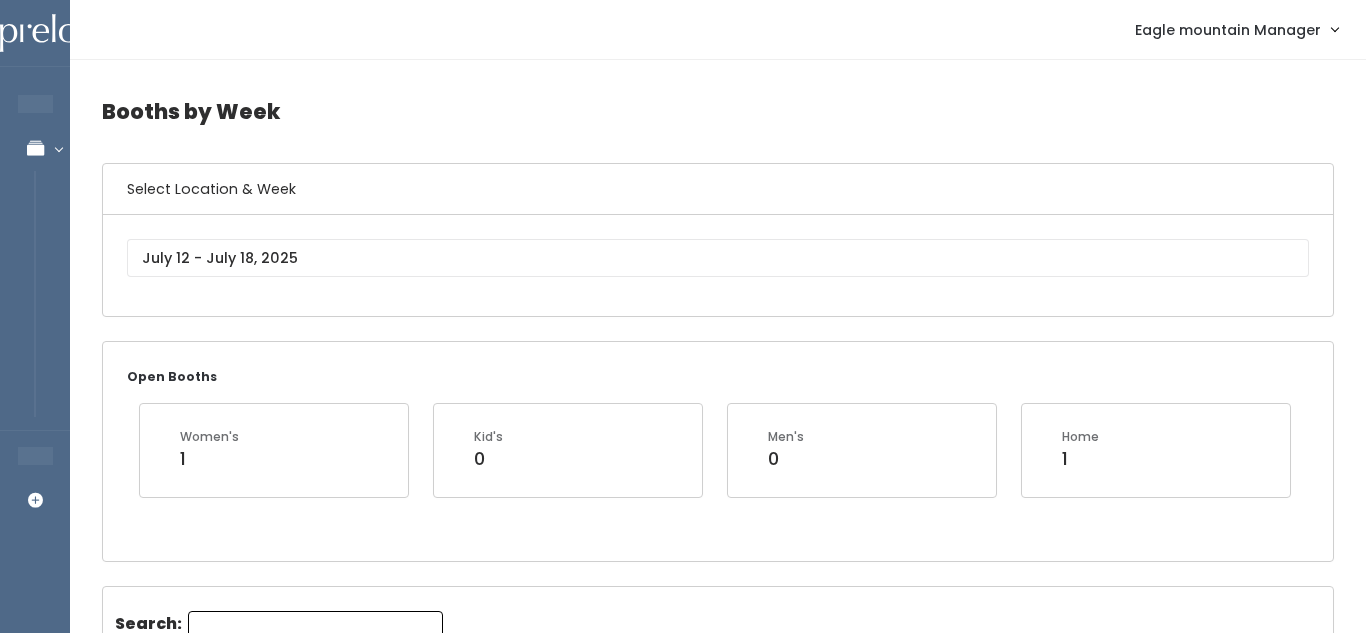 scroll, scrollTop: 0, scrollLeft: 0, axis: both 